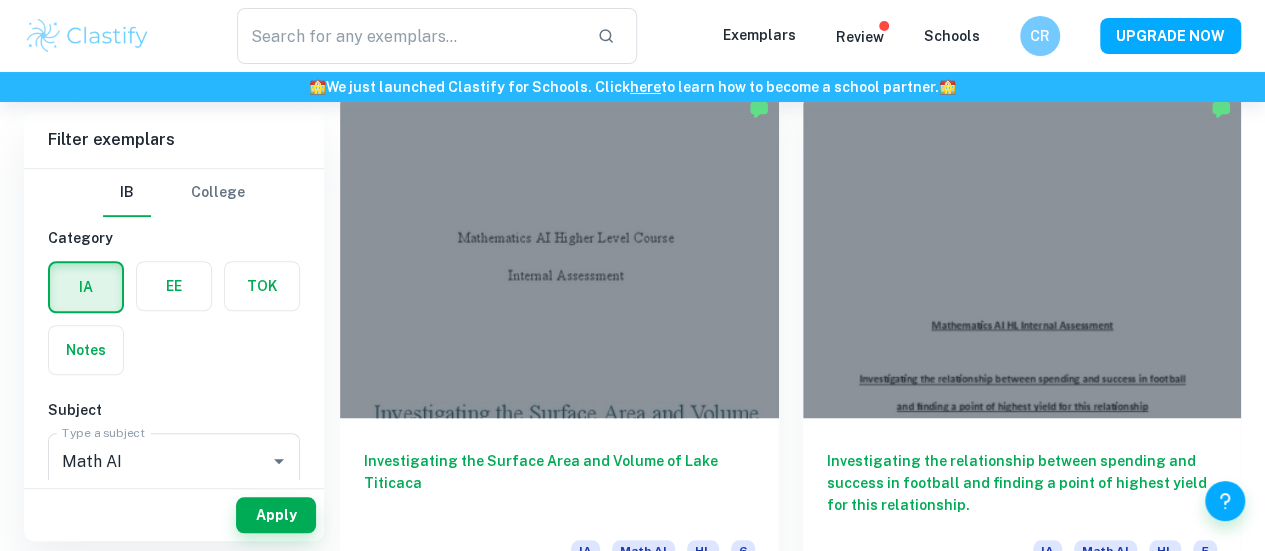 scroll, scrollTop: 586, scrollLeft: 0, axis: vertical 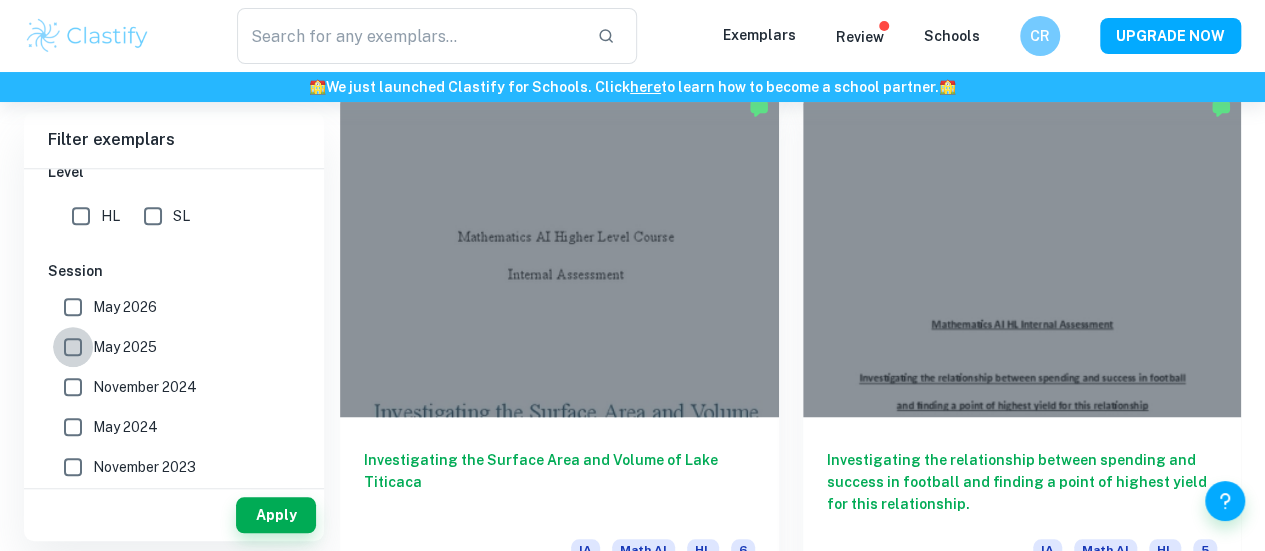 click on "May 2025" at bounding box center (73, 347) 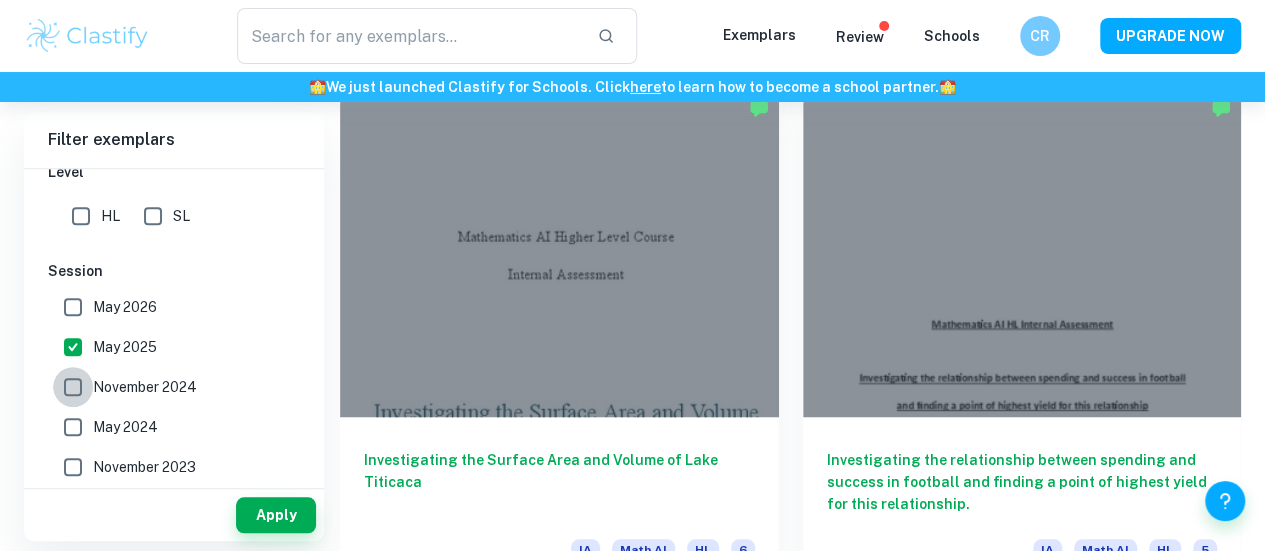 click on "November 2024" at bounding box center [73, 387] 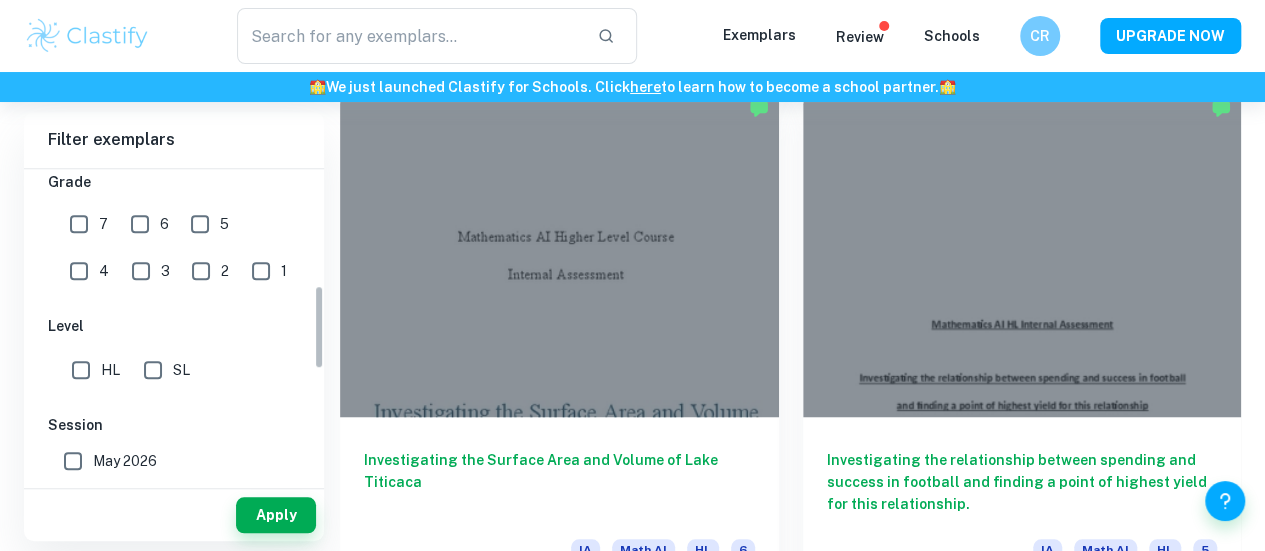 scroll, scrollTop: 445, scrollLeft: 0, axis: vertical 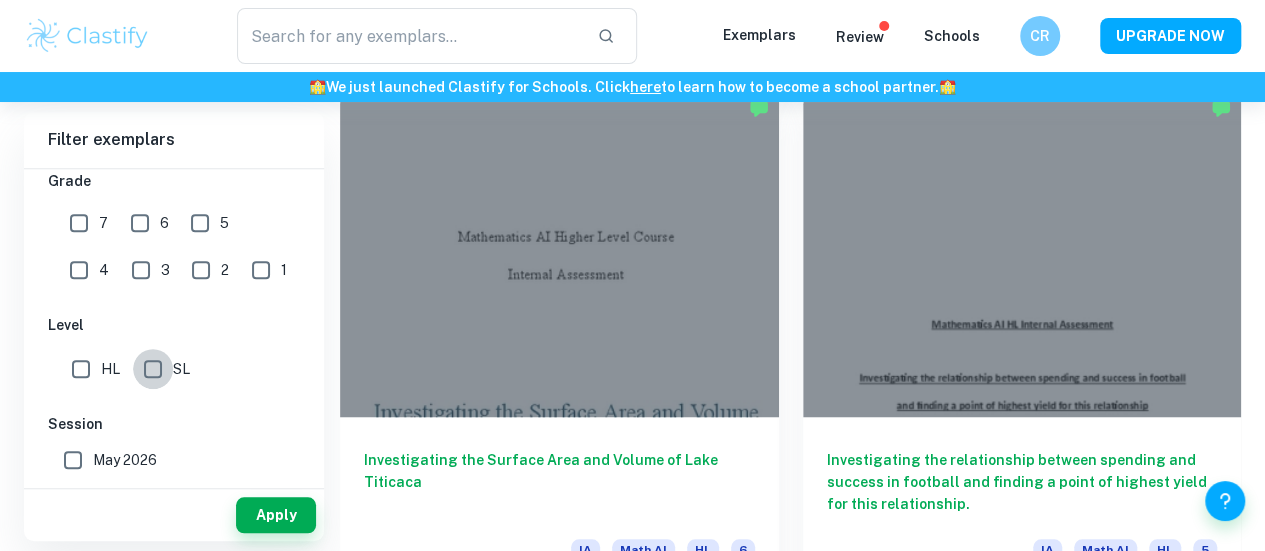 click on "SL" at bounding box center (153, 369) 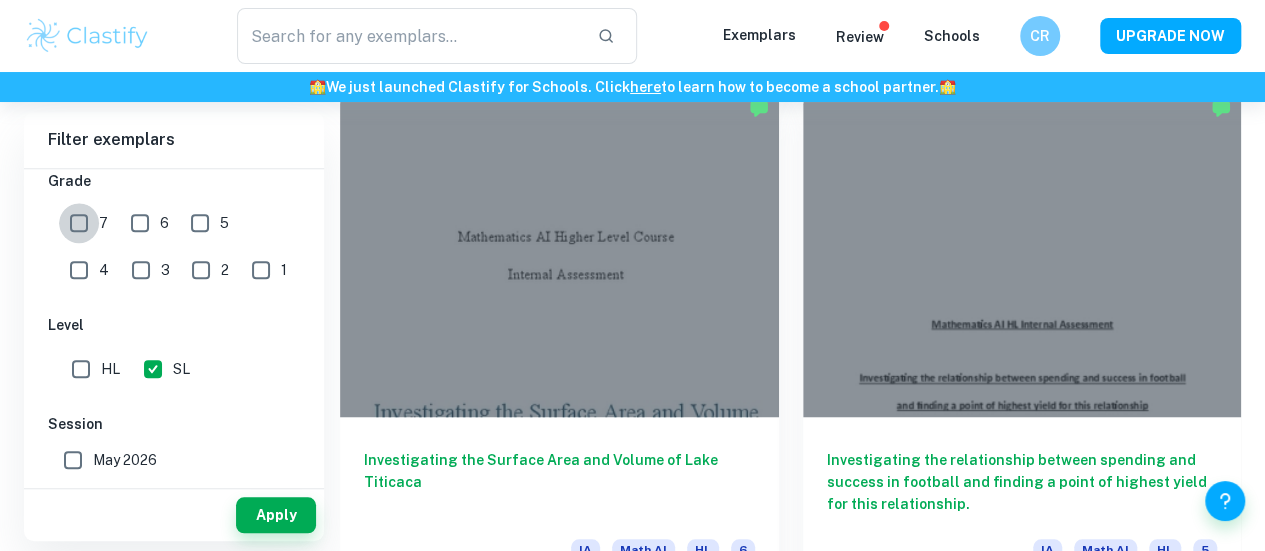 click on "7" at bounding box center [79, 223] 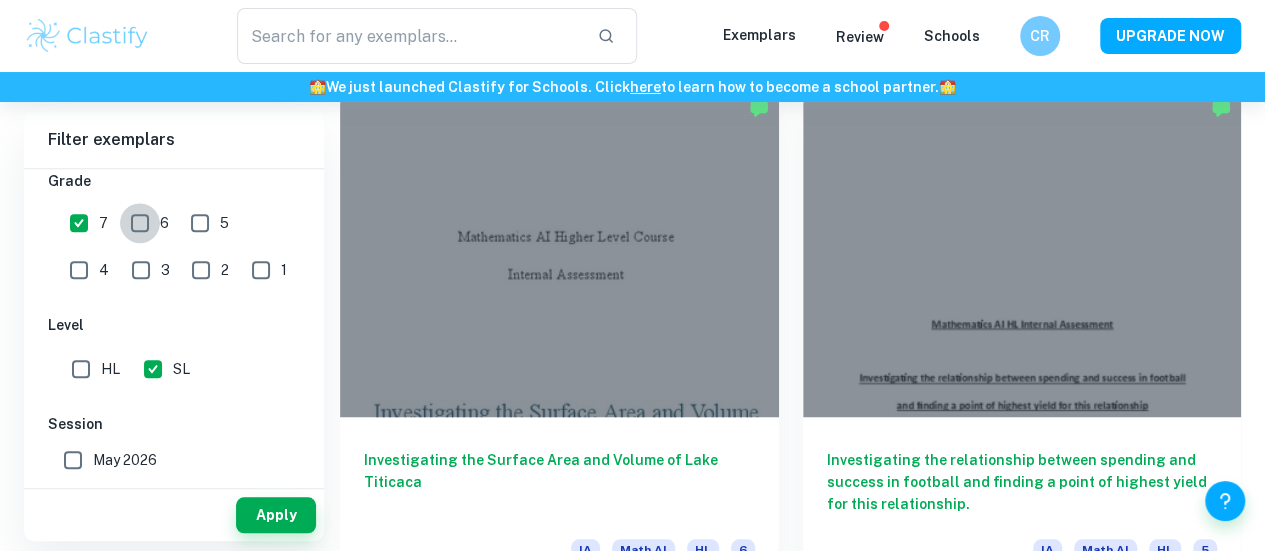 click on "6" at bounding box center (140, 223) 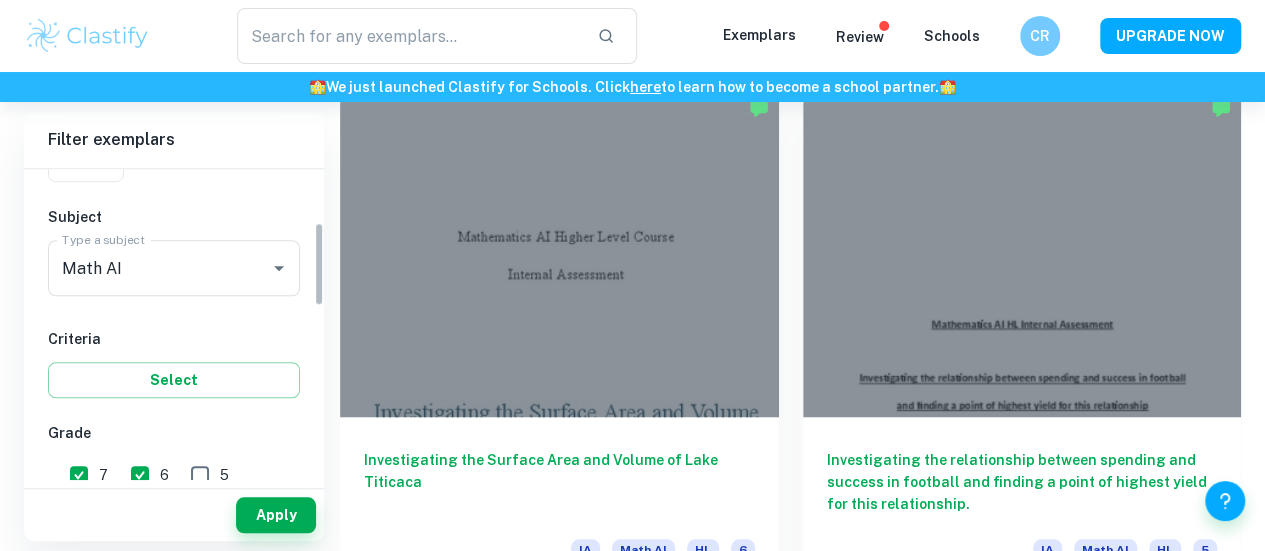 scroll, scrollTop: 191, scrollLeft: 0, axis: vertical 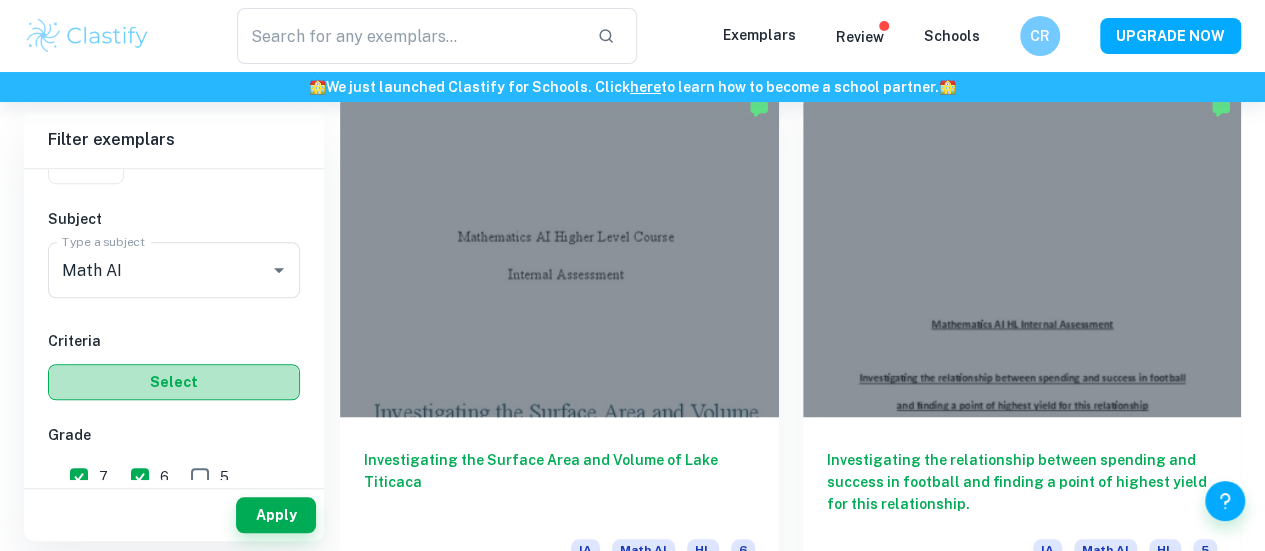 click on "Select" at bounding box center (174, 382) 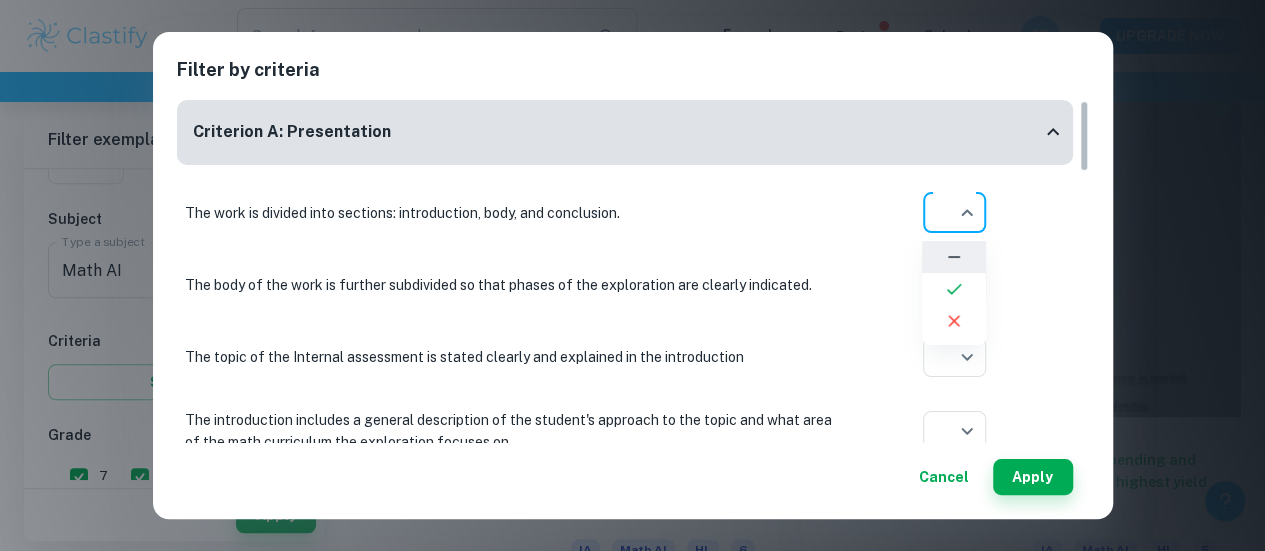 click on "We value your privacy We use cookies to enhance your browsing experience, serve personalised ads or content, and analyse our traffic. By clicking "Accept All", you consent to our use of cookies.   Cookie Policy Customise   Reject All   Accept All   Customise Consent Preferences   We use cookies to help you navigate efficiently and perform certain functions. You will find detailed information about all cookies under each consent category below. The cookies that are categorised as "Necessary" are stored on your browser as they are essential for enabling the basic functionalities of the site. ...  Show more For more information on how Google's third-party cookies operate and handle your data, see:   Google Privacy Policy Necessary Always Active Necessary cookies are required to enable the basic features of this site, such as providing secure log-in or adjusting your consent preferences. These cookies do not store any personally identifiable data. Functional Analytics Performance Advertisement Uncategorised" at bounding box center (632, -209) 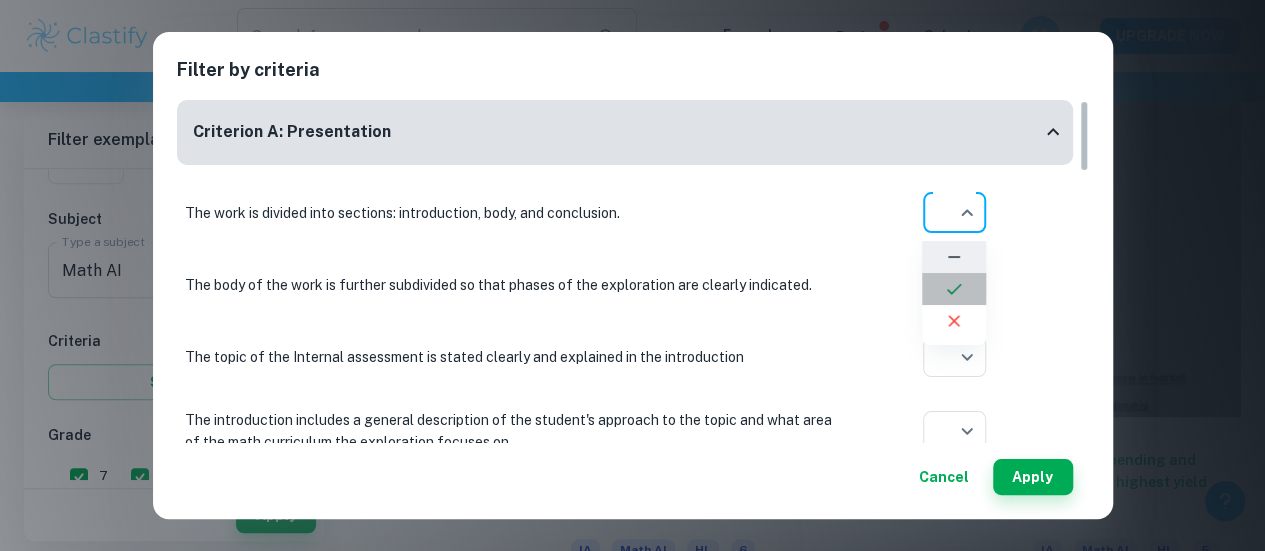 click 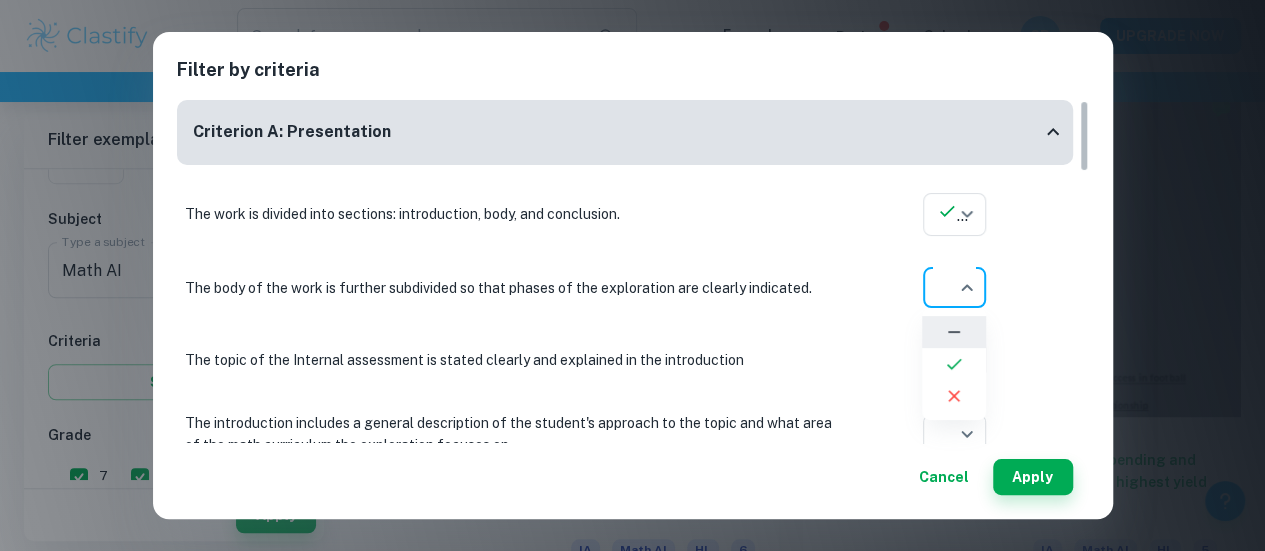 click on "We value your privacy We use cookies to enhance your browsing experience, serve personalised ads or content, and analyse our traffic. By clicking "Accept All", you consent to our use of cookies.   Cookie Policy Customise   Reject All   Accept All   Customise Consent Preferences   We use cookies to help you navigate efficiently and perform certain functions. You will find detailed information about all cookies under each consent category below. The cookies that are categorised as "Necessary" are stored on your browser as they are essential for enabling the basic functionalities of the site. ...  Show more For more information on how Google's third-party cookies operate and handle your data, see:   Google Privacy Policy Necessary Always Active Necessary cookies are required to enable the basic features of this site, such as providing secure log-in or adjusting your consent preferences. These cookies do not store any personally identifiable data. Functional Analytics Performance Advertisement Uncategorised" at bounding box center [632, -209] 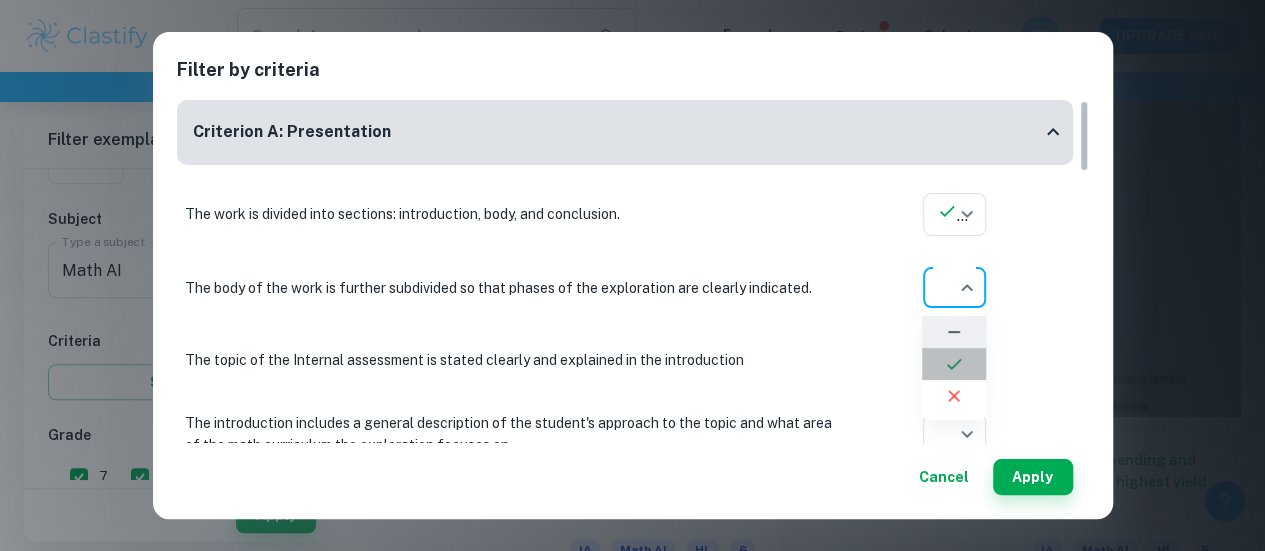 click at bounding box center (954, 364) 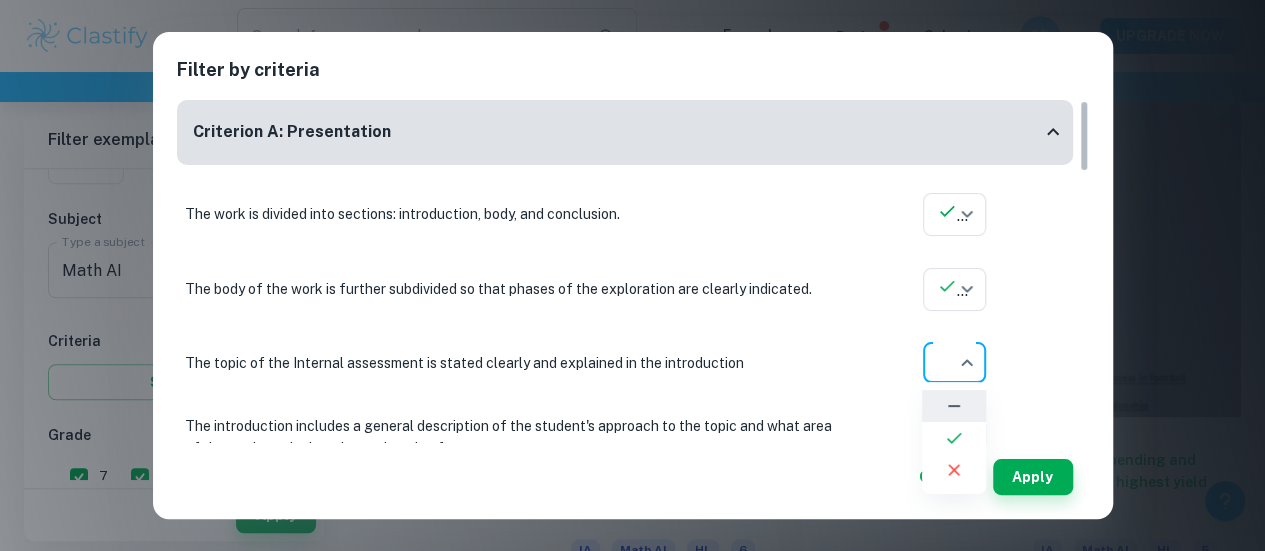 click on "We value your privacy We use cookies to enhance your browsing experience, serve personalised ads or content, and analyse our traffic. By clicking "Accept All", you consent to our use of cookies.   Cookie Policy Customise   Reject All   Accept All   Customise Consent Preferences   We use cookies to help you navigate efficiently and perform certain functions. You will find detailed information about all cookies under each consent category below. The cookies that are categorised as "Necessary" are stored on your browser as they are essential for enabling the basic functionalities of the site. ...  Show more For more information on how Google's third-party cookies operate and handle your data, see:   Google Privacy Policy Necessary Always Active Necessary cookies are required to enable the basic features of this site, such as providing secure log-in or adjusting your consent preferences. These cookies do not store any personally identifiable data. Functional Analytics Performance Advertisement Uncategorised" at bounding box center [632, -209] 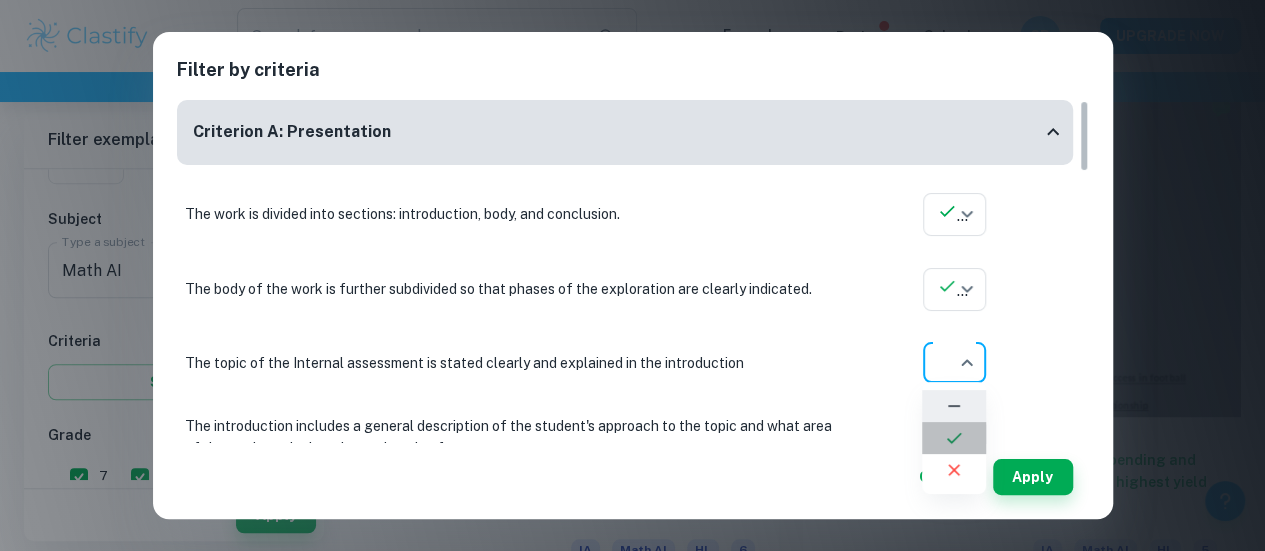 click at bounding box center (954, 438) 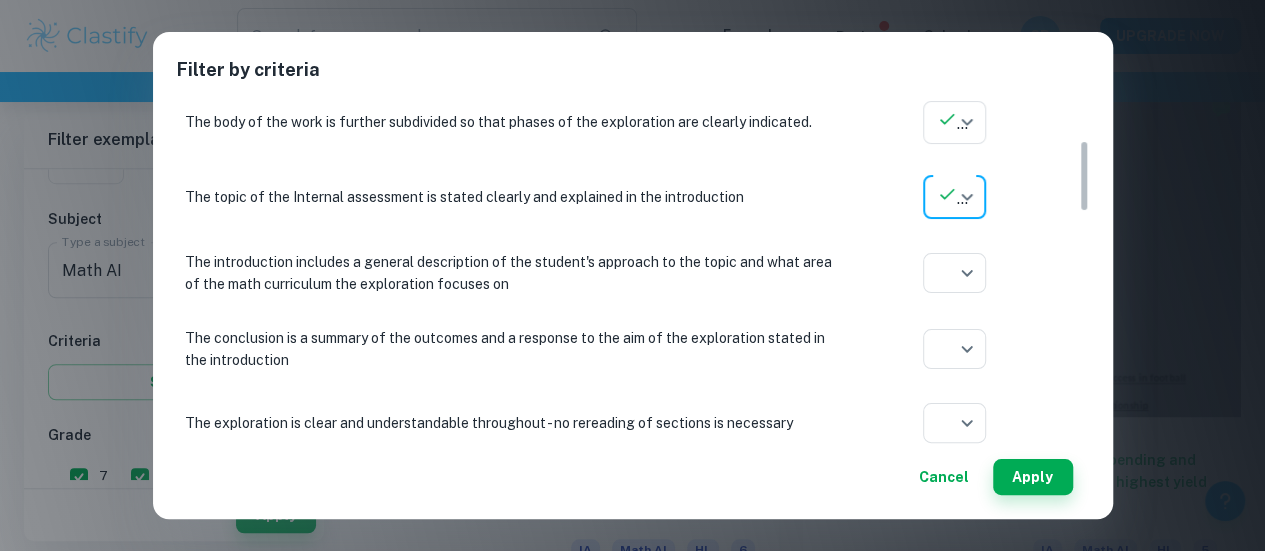 scroll, scrollTop: 202, scrollLeft: 0, axis: vertical 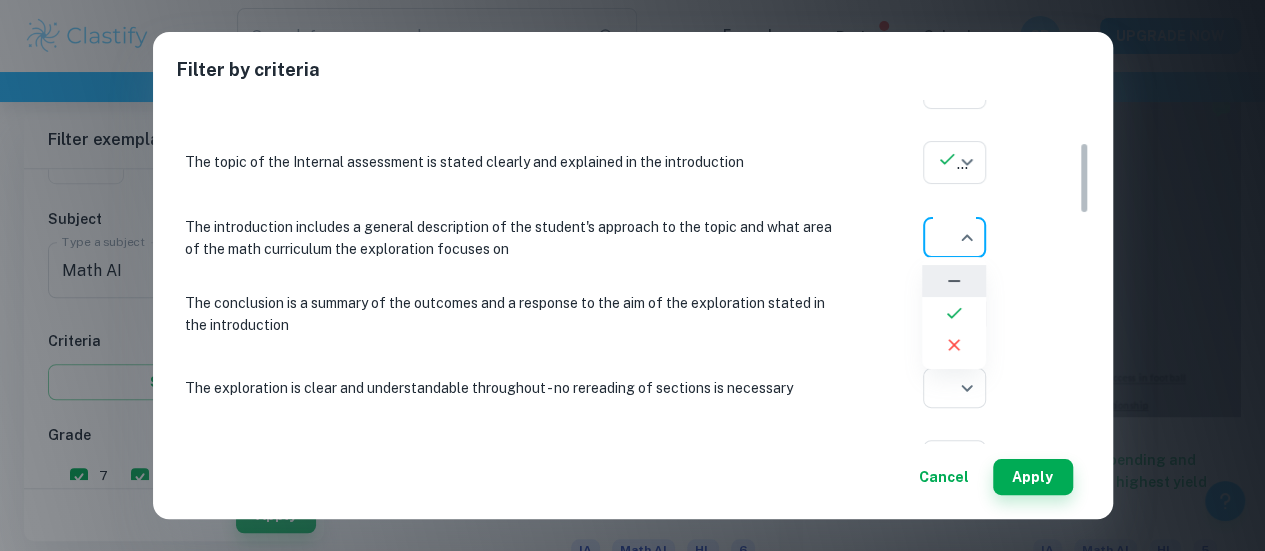 click on "We value your privacy We use cookies to enhance your browsing experience, serve personalised ads or content, and analyse our traffic. By clicking "Accept All", you consent to our use of cookies.   Cookie Policy Customise   Reject All   Accept All   Customise Consent Preferences   We use cookies to help you navigate efficiently and perform certain functions. You will find detailed information about all cookies under each consent category below. The cookies that are categorised as "Necessary" are stored on your browser as they are essential for enabling the basic functionalities of the site. ...  Show more For more information on how Google's third-party cookies operate and handle your data, see:   Google Privacy Policy Necessary Always Active Necessary cookies are required to enable the basic features of this site, such as providing secure log-in or adjusting your consent preferences. These cookies do not store any personally identifiable data. Functional Analytics Performance Advertisement Uncategorised" at bounding box center (632, -209) 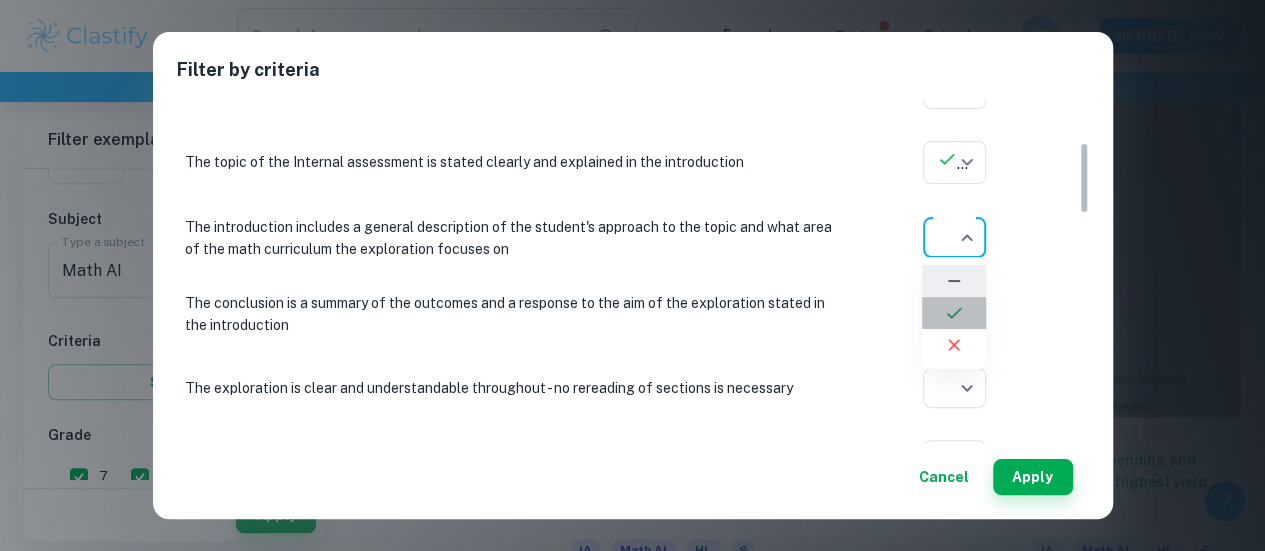 click 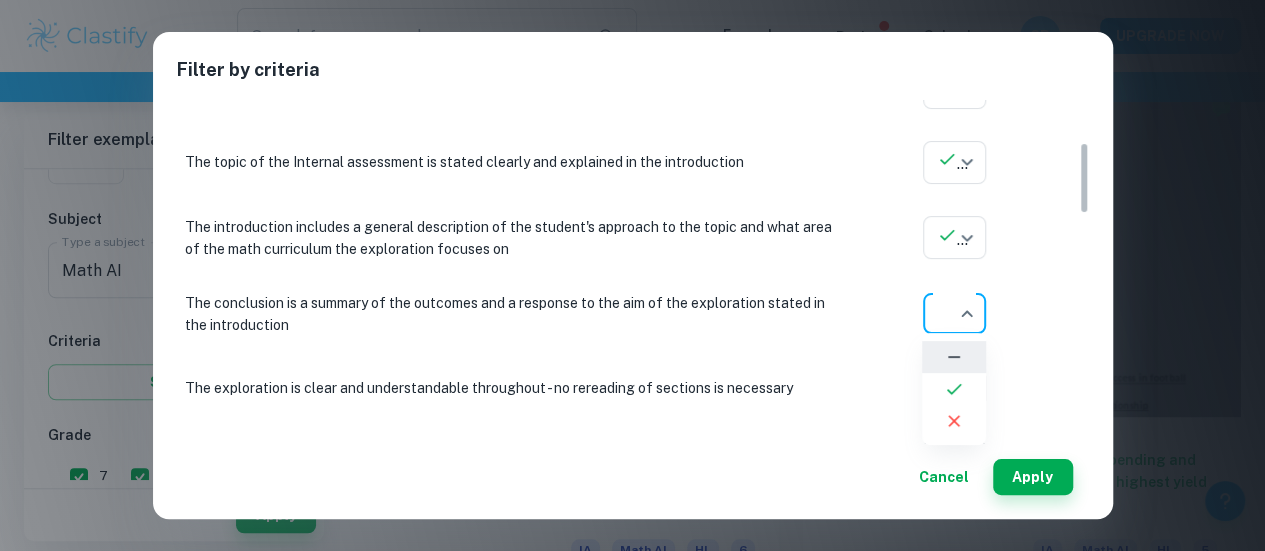click on "We value your privacy We use cookies to enhance your browsing experience, serve personalised ads or content, and analyse our traffic. By clicking "Accept All", you consent to our use of cookies.   Cookie Policy Customise   Reject All   Accept All   Customise Consent Preferences   We use cookies to help you navigate efficiently and perform certain functions. You will find detailed information about all cookies under each consent category below. The cookies that are categorised as "Necessary" are stored on your browser as they are essential for enabling the basic functionalities of the site. ...  Show more For more information on how Google's third-party cookies operate and handle your data, see:   Google Privacy Policy Necessary Always Active Necessary cookies are required to enable the basic features of this site, such as providing secure log-in or adjusting your consent preferences. These cookies do not store any personally identifiable data. Functional Analytics Performance Advertisement Uncategorised" at bounding box center [632, -209] 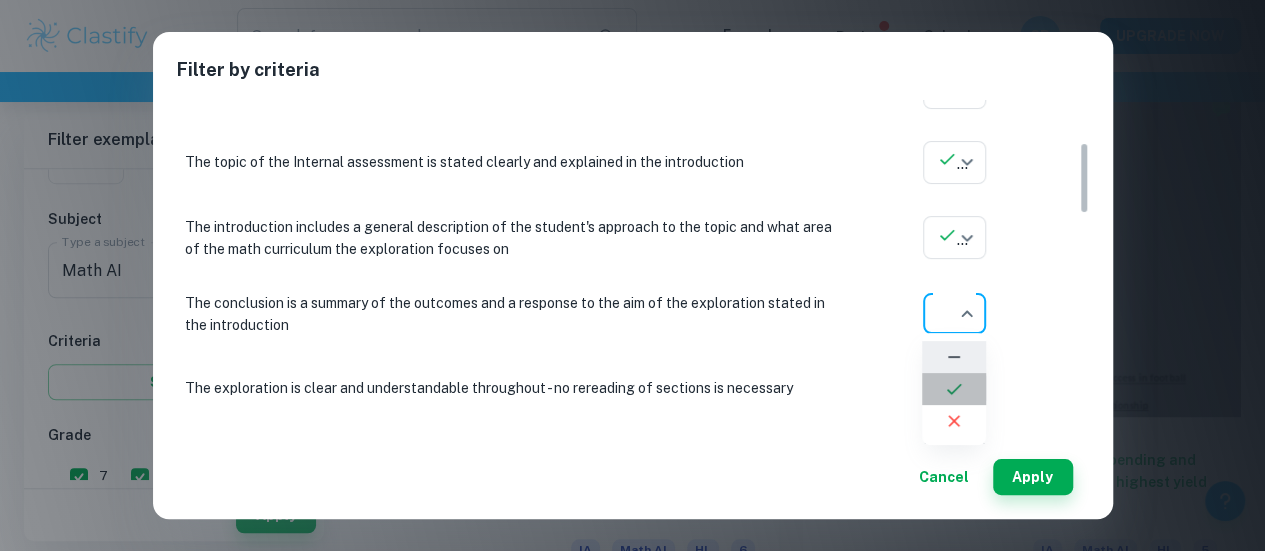 click 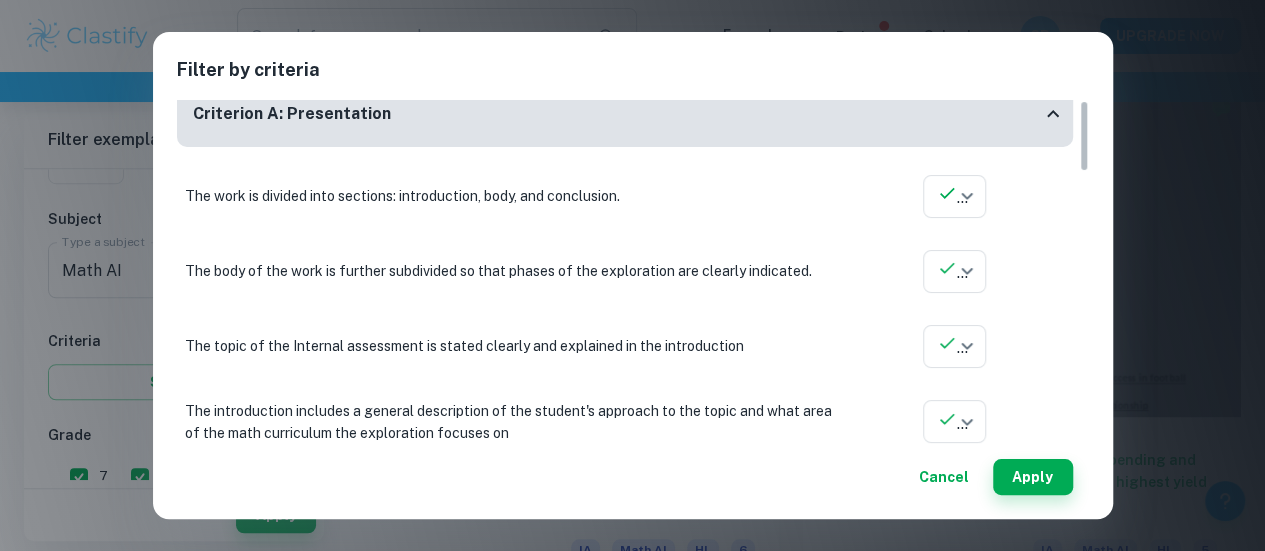 scroll, scrollTop: 0, scrollLeft: 0, axis: both 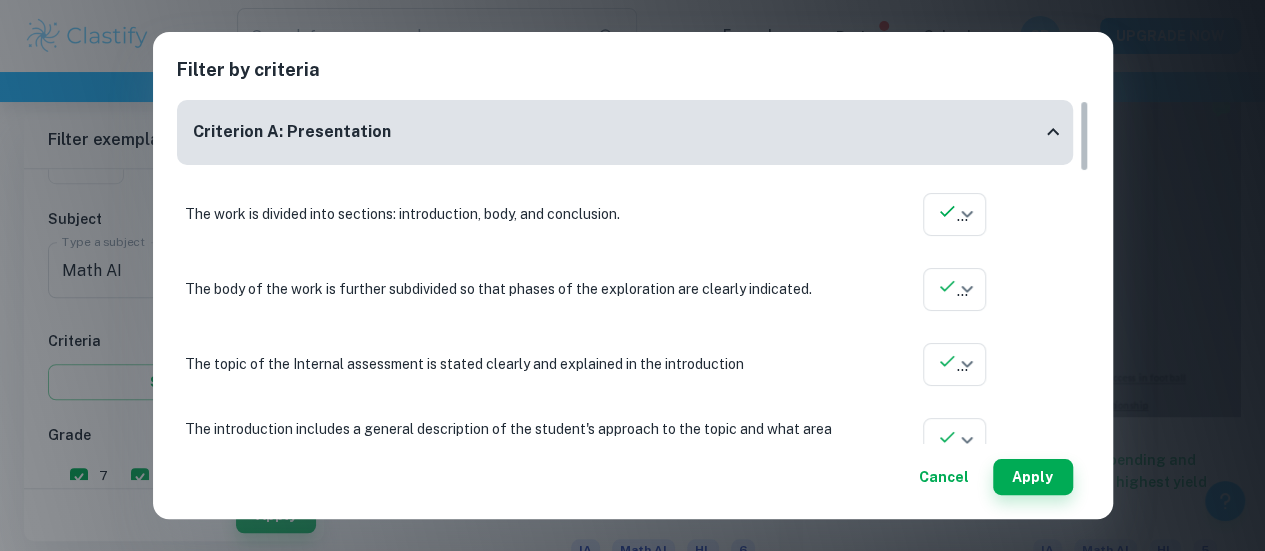 click 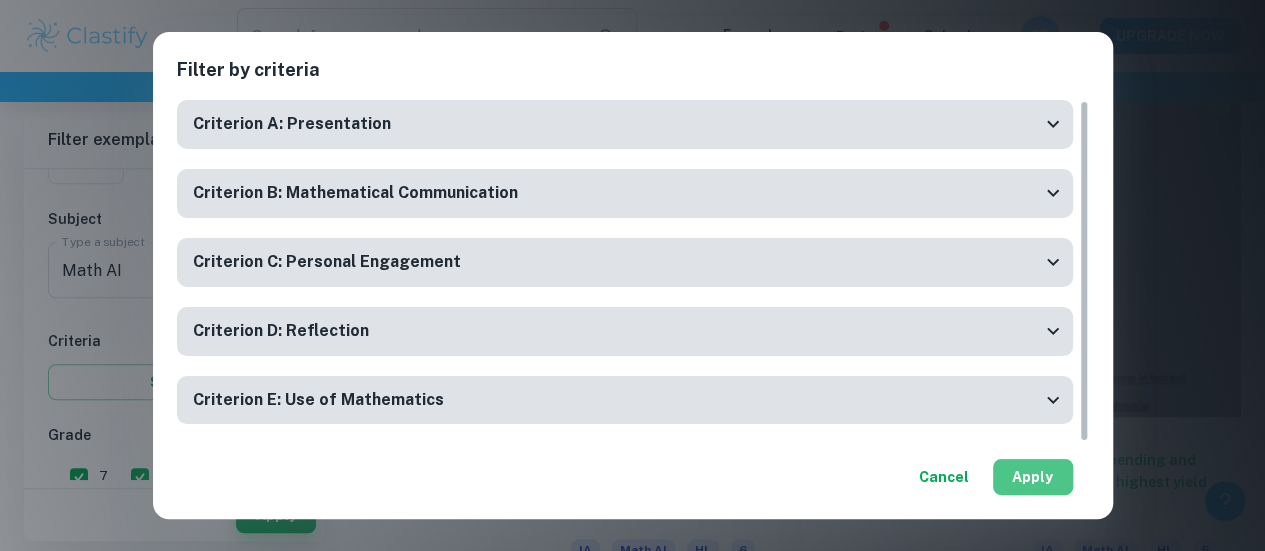 click on "Apply" at bounding box center (1033, 477) 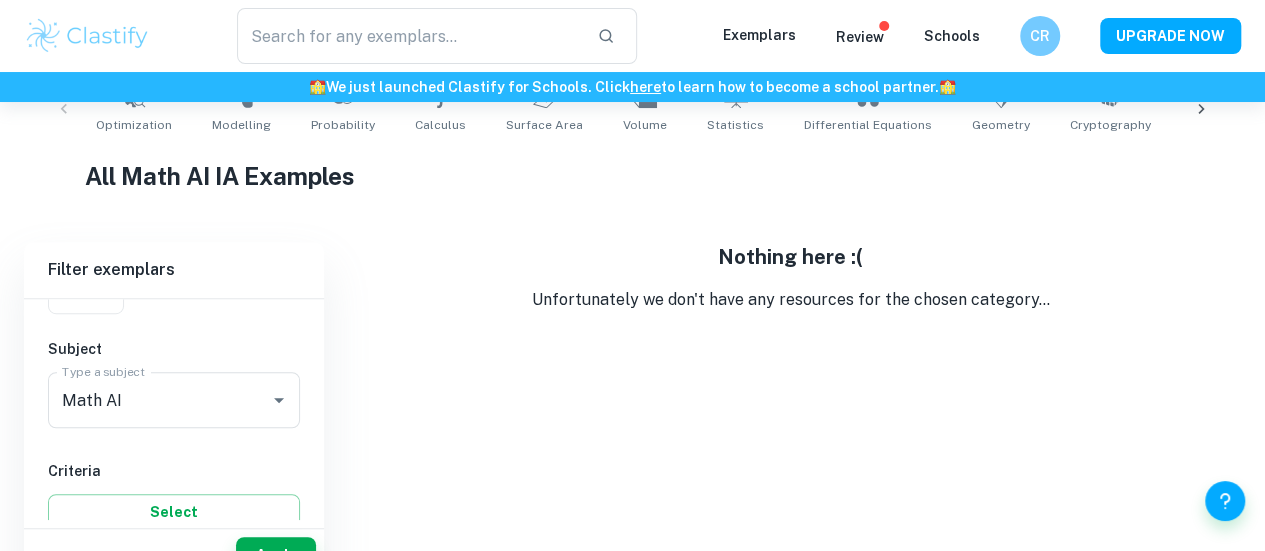 scroll, scrollTop: 422, scrollLeft: 0, axis: vertical 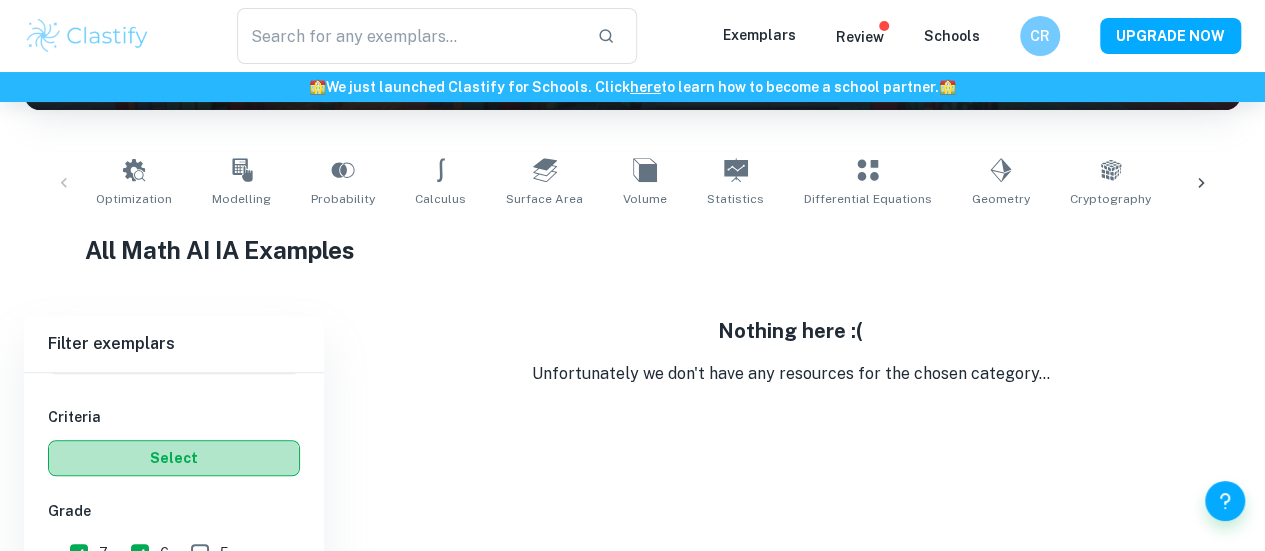 click on "Select" at bounding box center [174, 458] 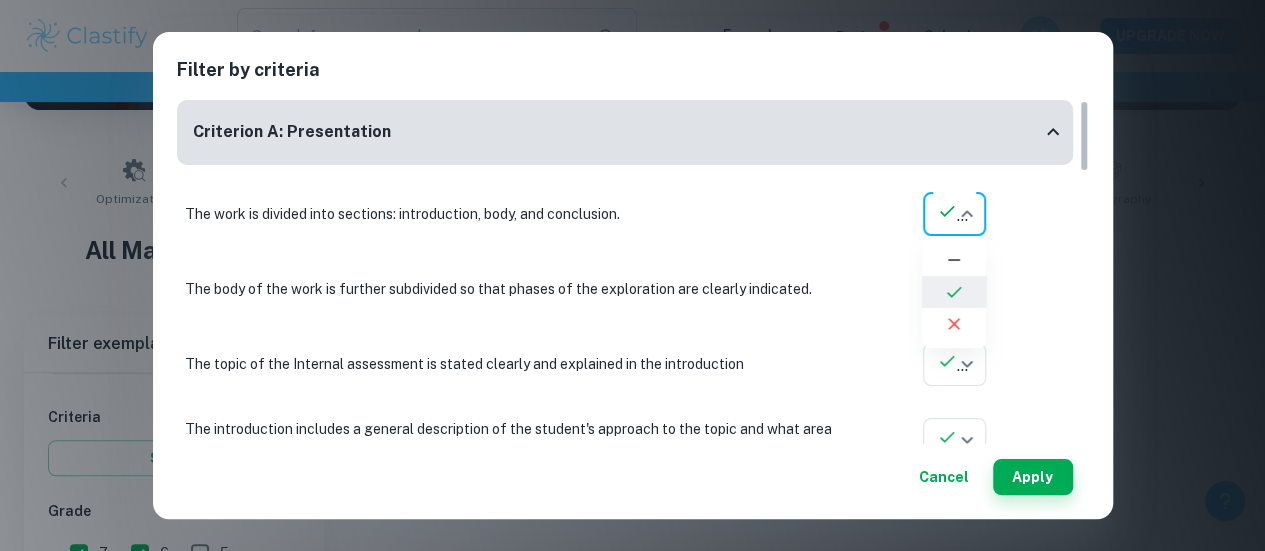 click on "We value your privacy We use cookies to enhance your browsing experience, serve personalised ads or content, and analyse our traffic. By clicking "Accept All", you consent to our use of cookies.   Cookie Policy Customise   Reject All   Accept All   Customise Consent Preferences   We use cookies to help you navigate efficiently and perform certain functions. You will find detailed information about all cookies under each consent category below. The cookies that are categorised as "Necessary" are stored on your browser as they are essential for enabling the basic functionalities of the site. ...  Show more For more information on how Google's third-party cookies operate and handle your data, see:   Google Privacy Policy Necessary Always Active Necessary cookies are required to enable the basic features of this site, such as providing secure log-in or adjusting your consent preferences. These cookies do not store any personally identifiable data. Functional Analytics Performance Advertisement Uncategorised" at bounding box center [632, 19] 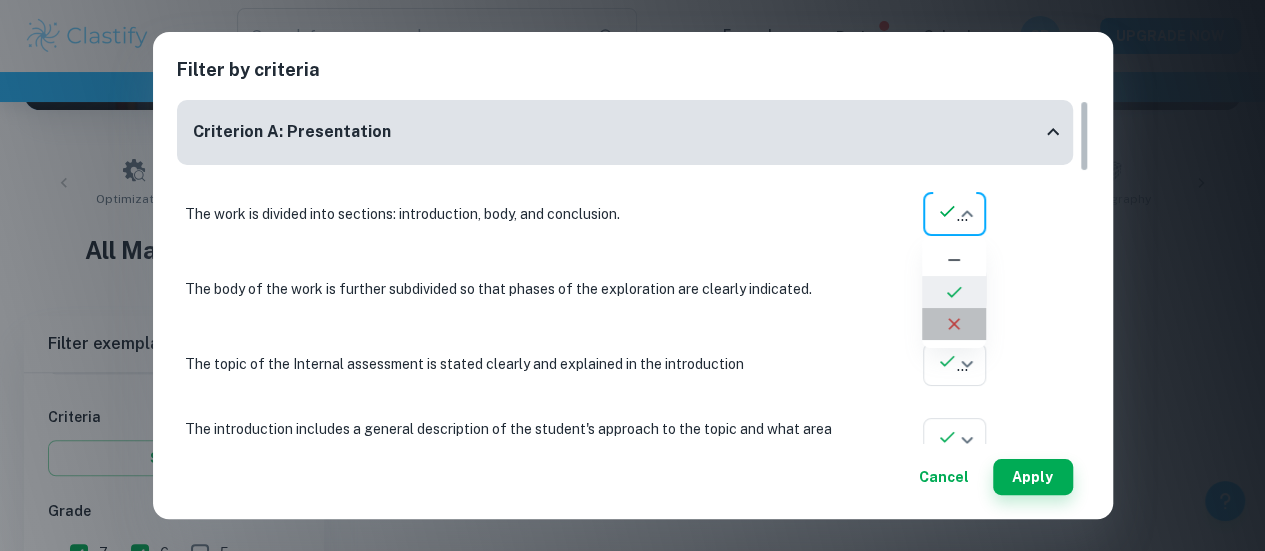 click 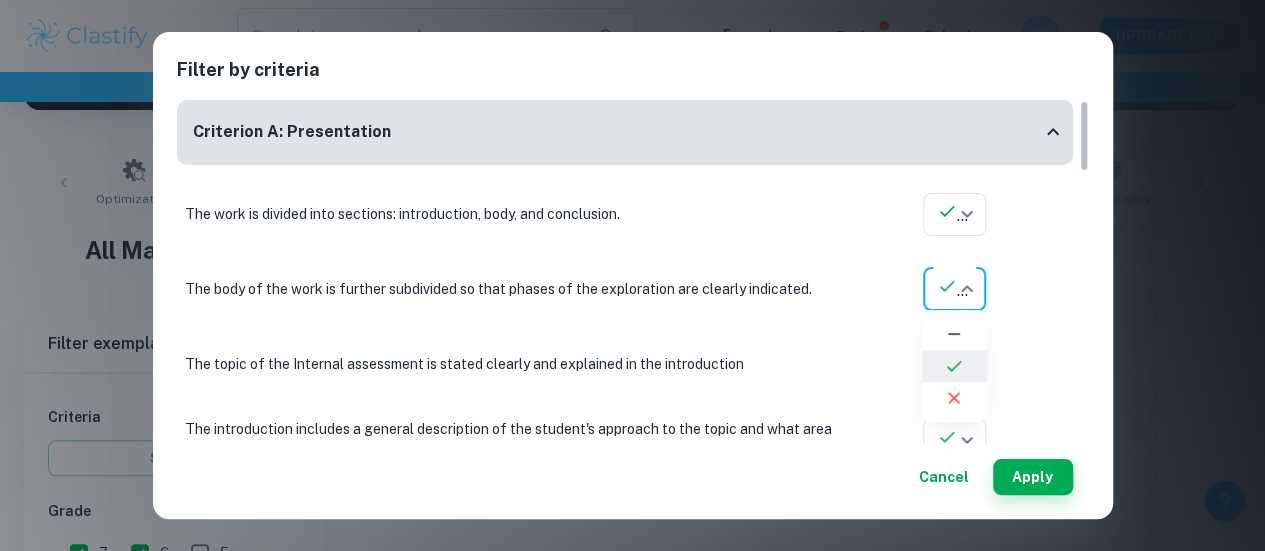 click on "We value your privacy We use cookies to enhance your browsing experience, serve personalised ads or content, and analyse our traffic. By clicking "Accept All", you consent to our use of cookies.   Cookie Policy Customise   Reject All   Accept All   Customise Consent Preferences   We use cookies to help you navigate efficiently and perform certain functions. You will find detailed information about all cookies under each consent category below. The cookies that are categorised as "Necessary" are stored on your browser as they are essential for enabling the basic functionalities of the site. ...  Show more For more information on how Google's third-party cookies operate and handle your data, see:   Google Privacy Policy Necessary Always Active Necessary cookies are required to enable the basic features of this site, such as providing secure log-in or adjusting your consent preferences. These cookies do not store any personally identifiable data. Functional Analytics Performance Advertisement Uncategorised" at bounding box center [632, 19] 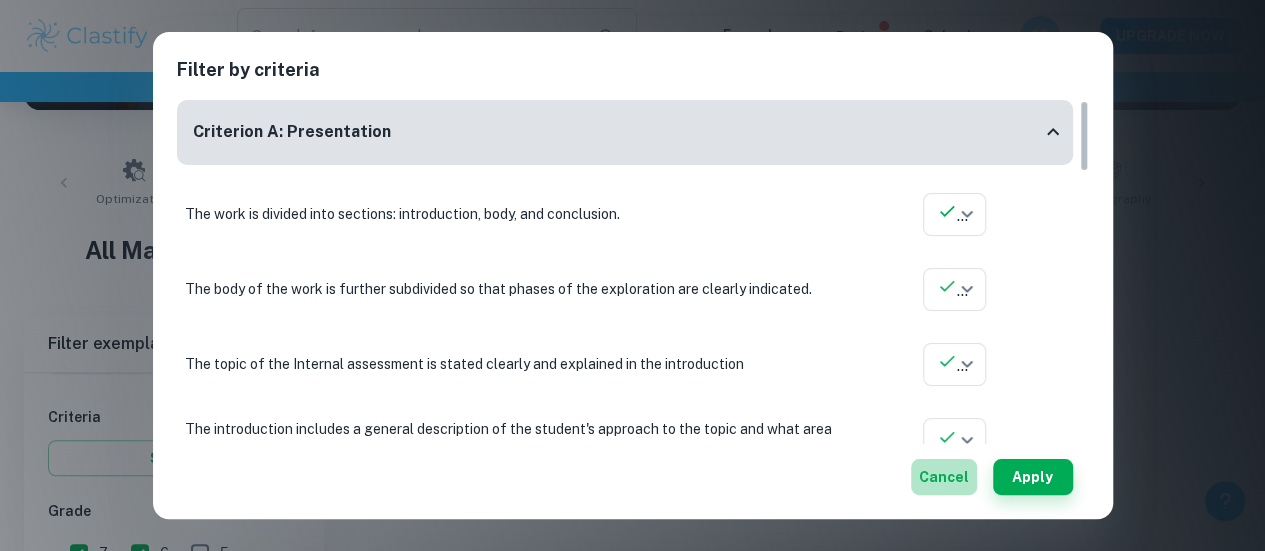 click on "Cancel" at bounding box center [944, 477] 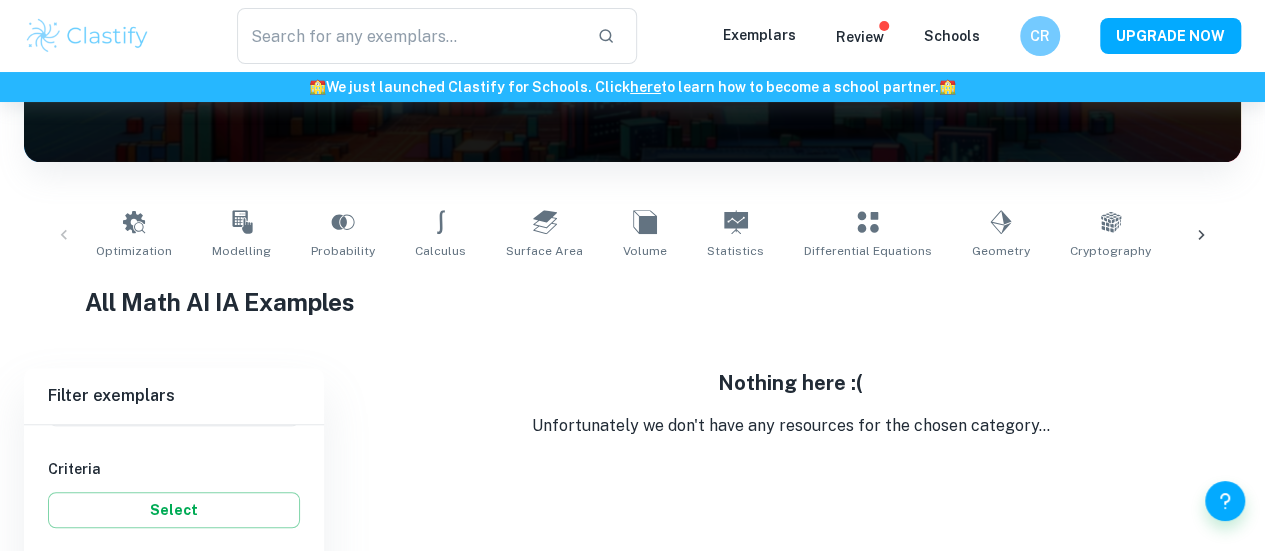 scroll, scrollTop: 422, scrollLeft: 0, axis: vertical 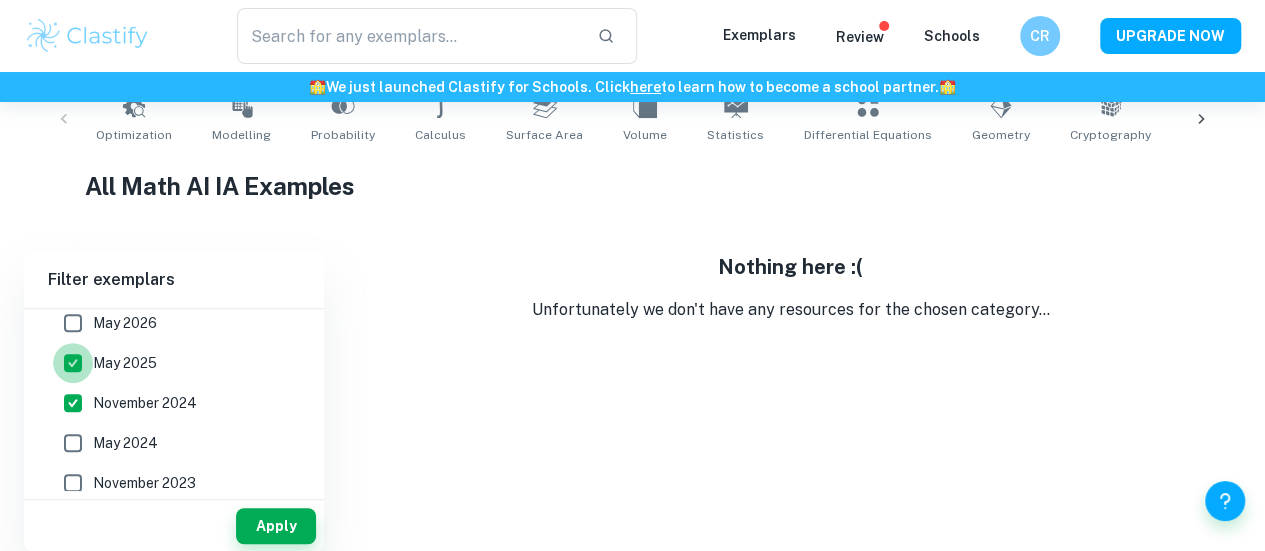 click on "May 2025" at bounding box center (73, 363) 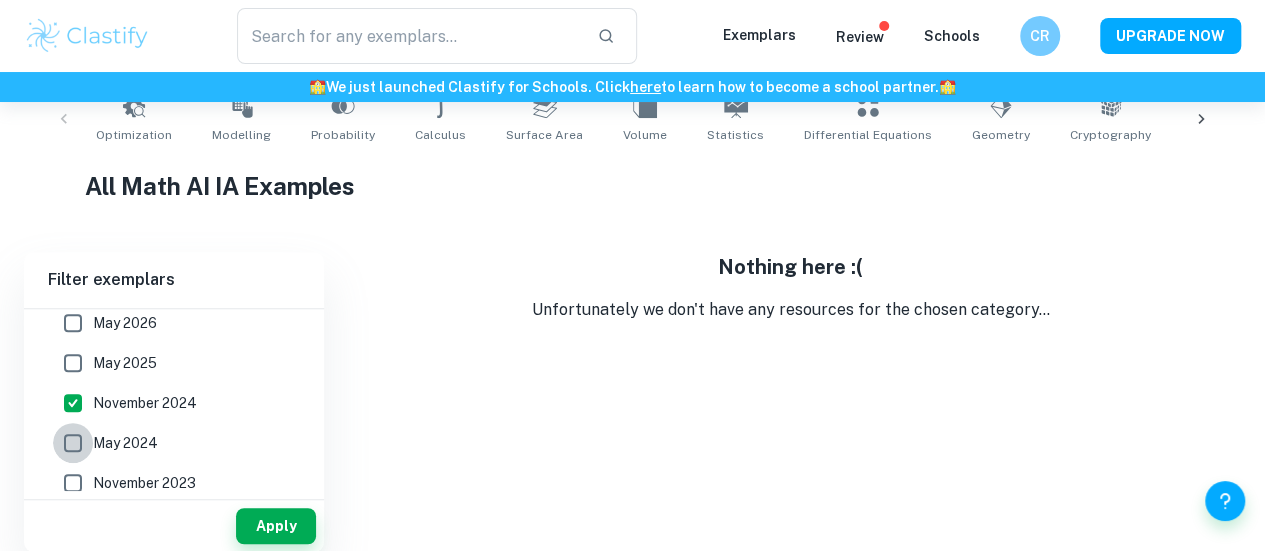 click on "May 2024" at bounding box center [73, 443] 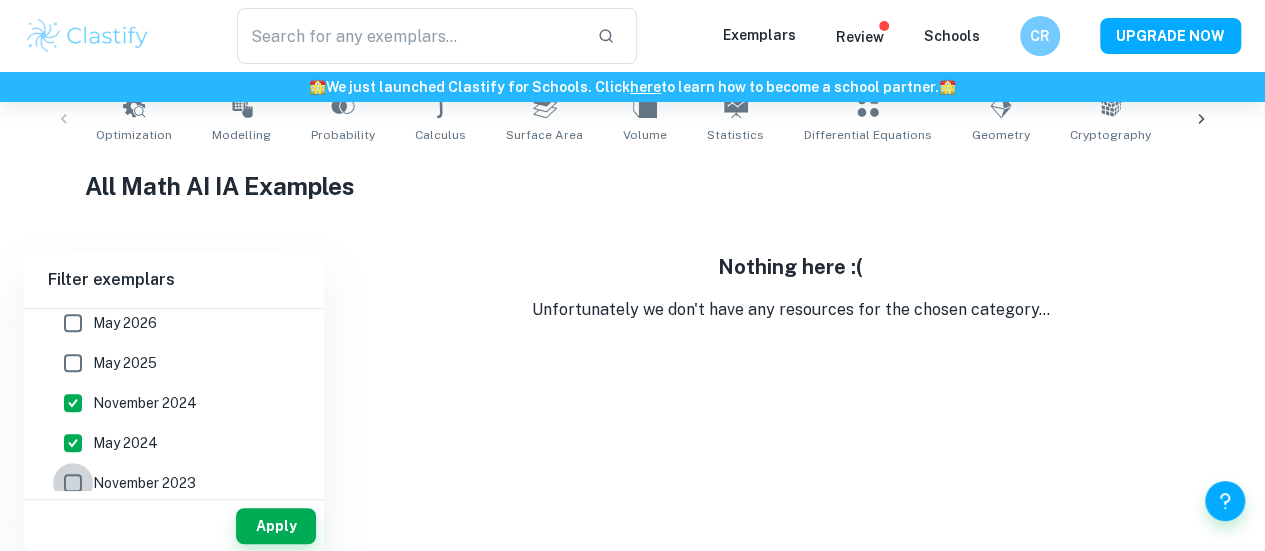 click on "November 2023" at bounding box center (73, 483) 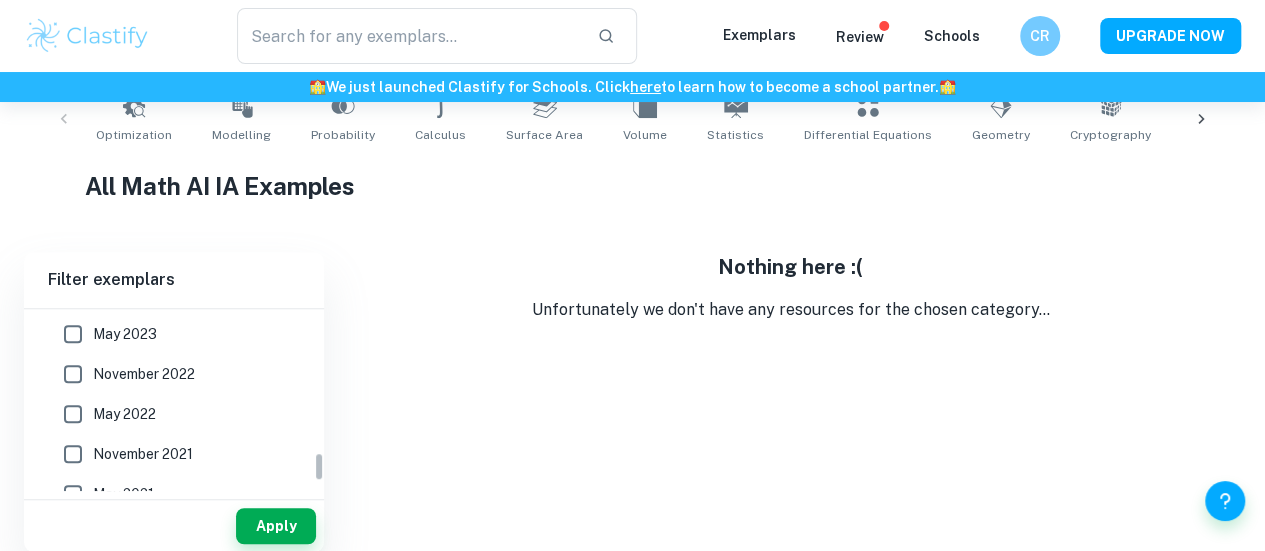 scroll, scrollTop: 918, scrollLeft: 0, axis: vertical 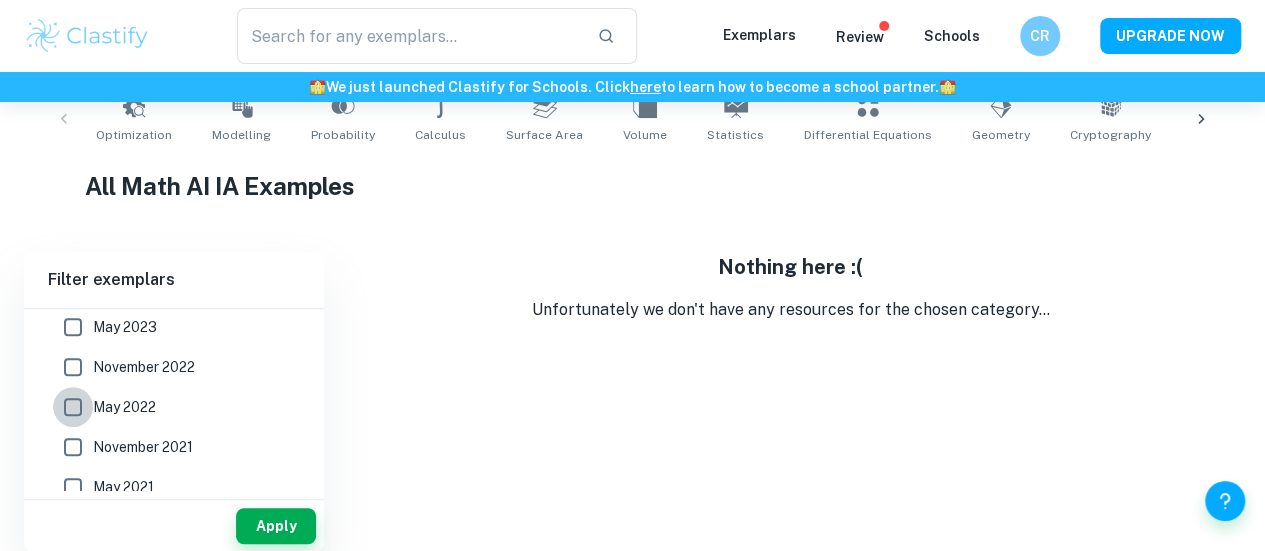 click on "May 2022" at bounding box center [73, 407] 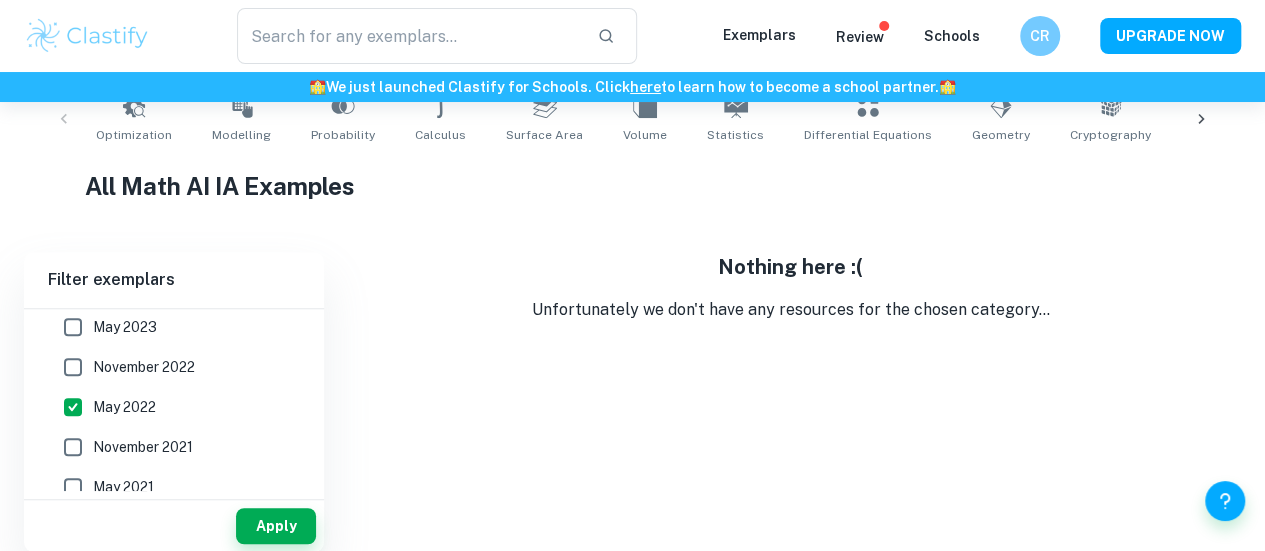 drag, startPoint x: 70, startPoint y: 364, endPoint x: 76, endPoint y: 320, distance: 44.407207 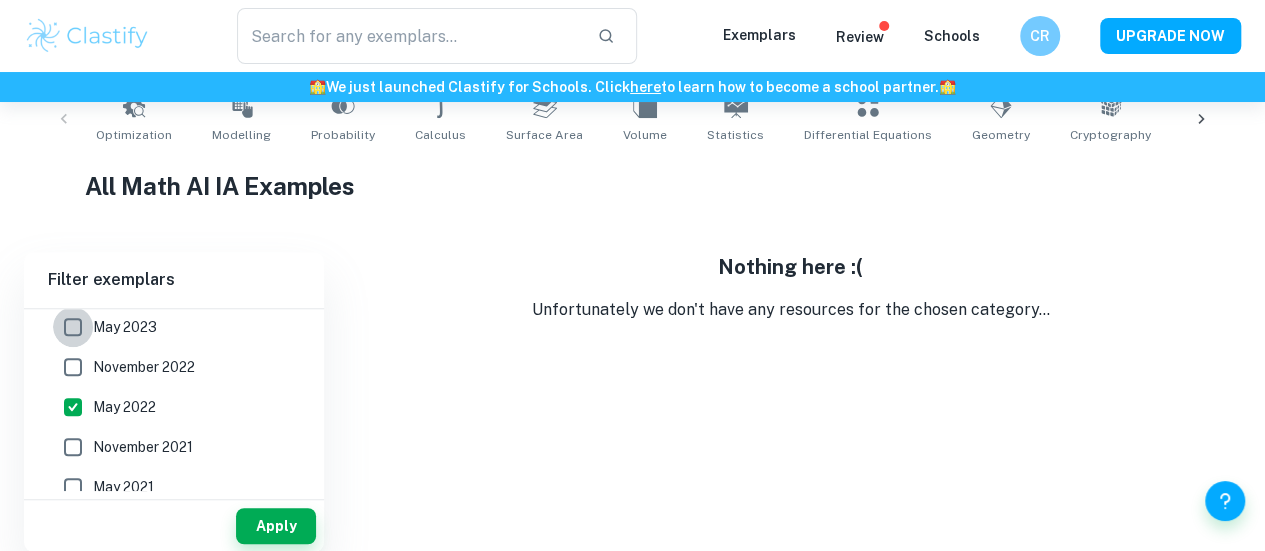 click on "May 2023" at bounding box center (73, 327) 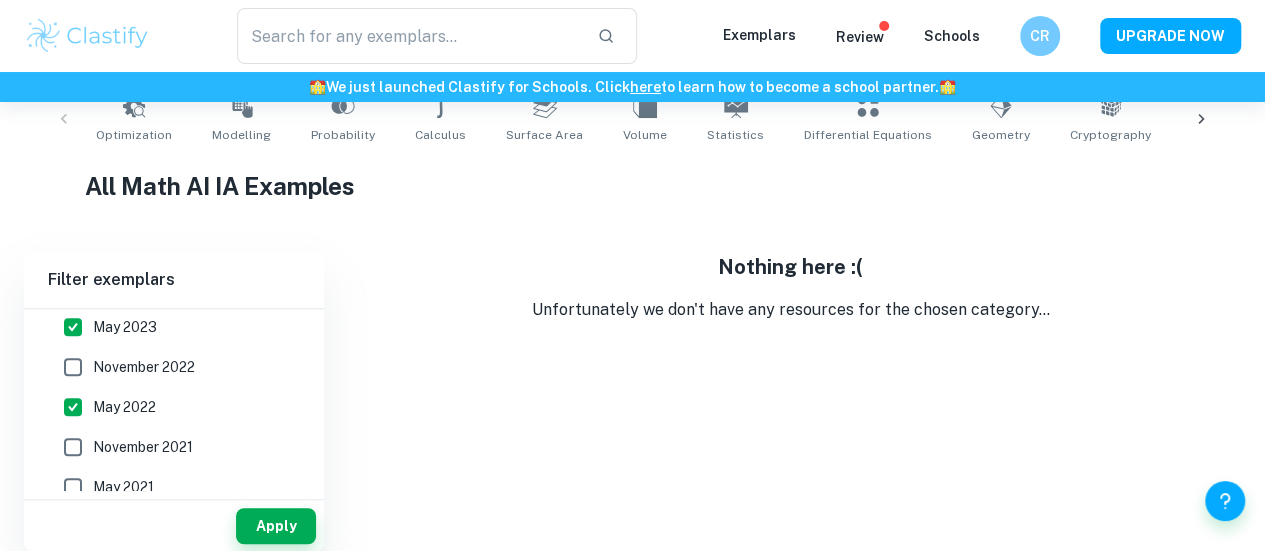 drag, startPoint x: 80, startPoint y: 357, endPoint x: 200, endPoint y: 400, distance: 127.471565 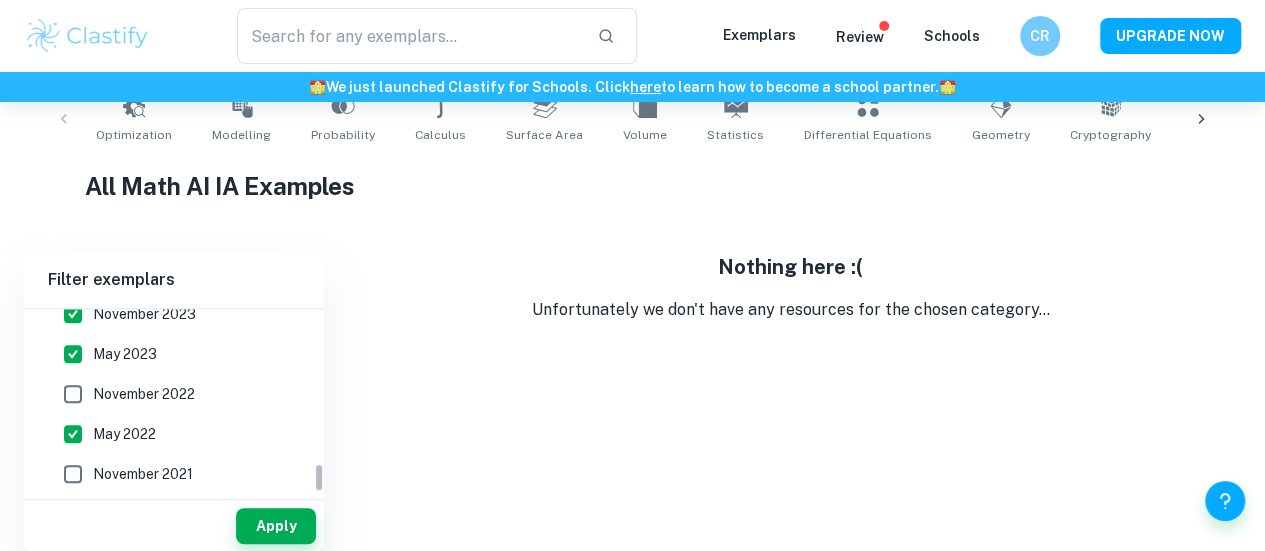 scroll, scrollTop: 972, scrollLeft: 0, axis: vertical 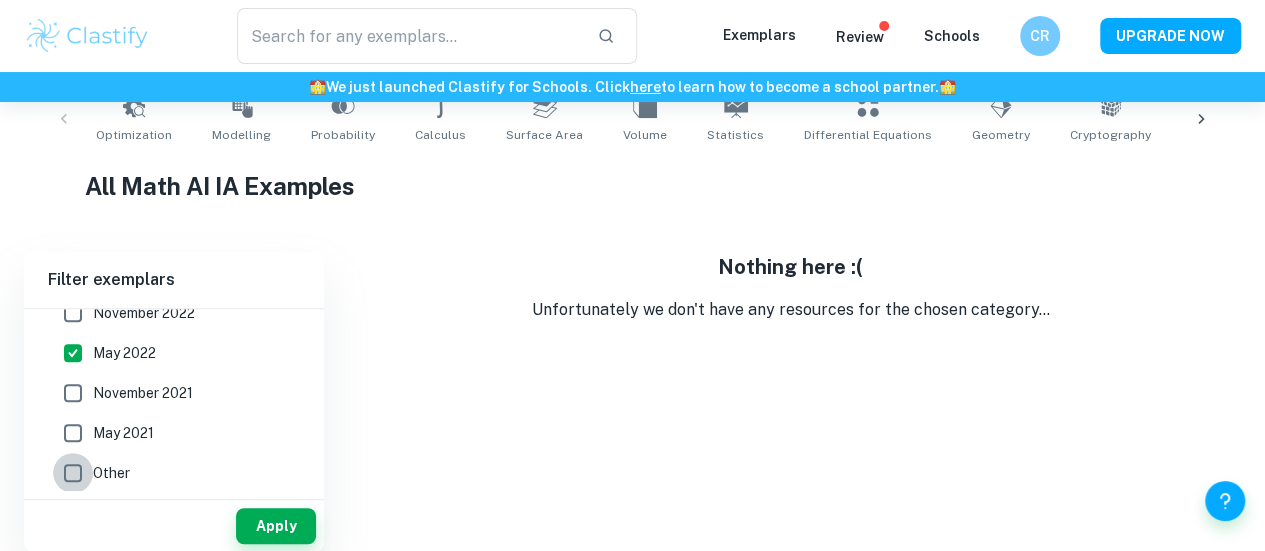 click on "Other" at bounding box center (73, 473) 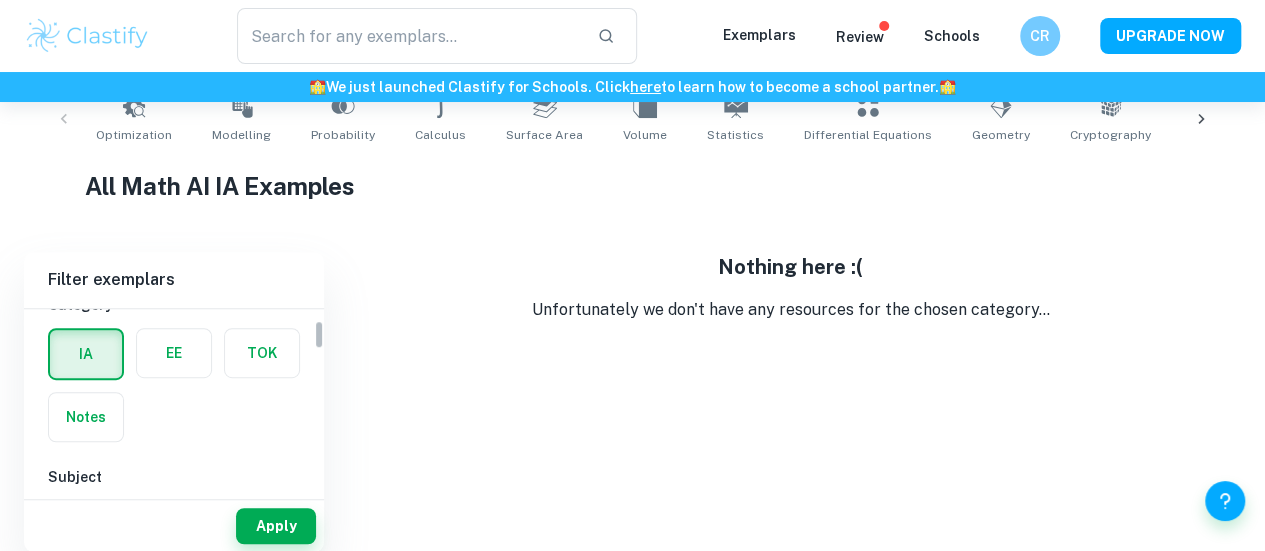 scroll, scrollTop: 76, scrollLeft: 0, axis: vertical 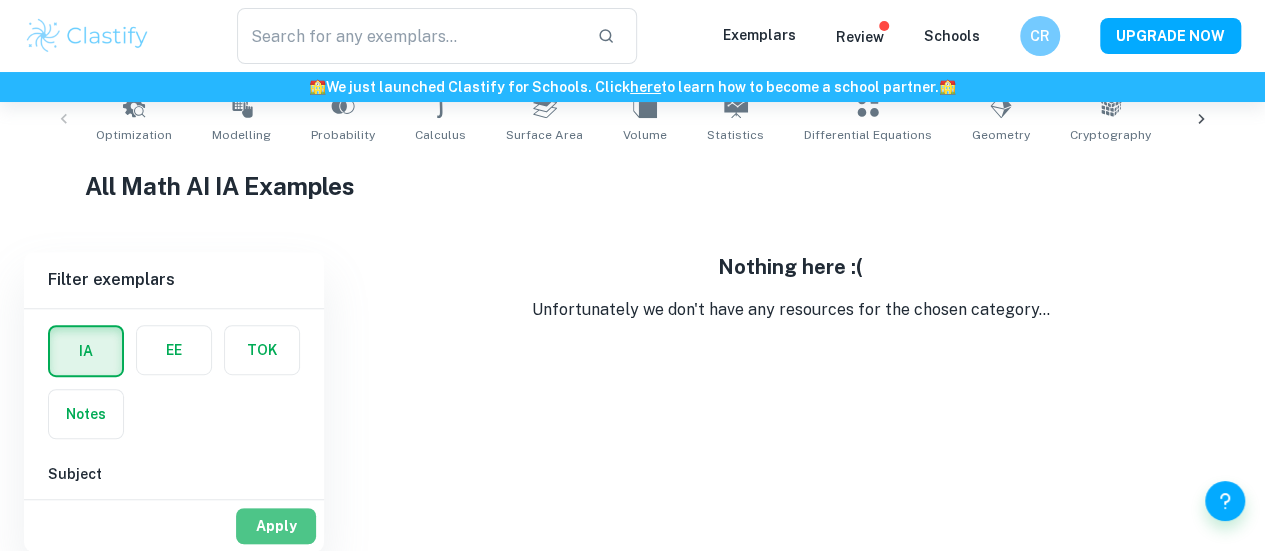 click on "Apply" at bounding box center [276, 526] 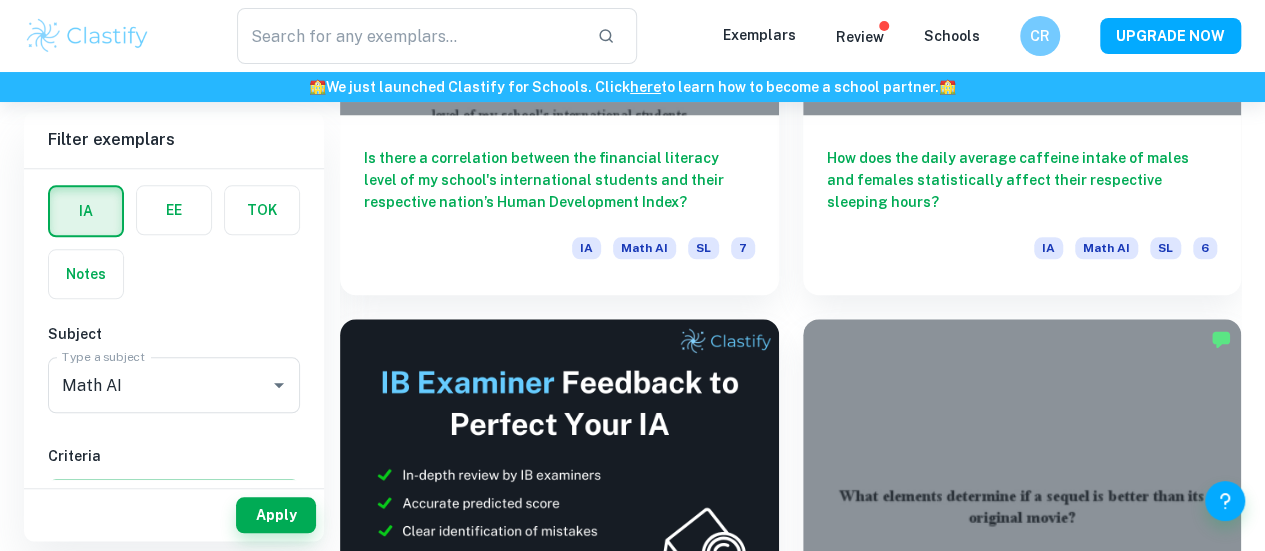 scroll, scrollTop: 1316, scrollLeft: 0, axis: vertical 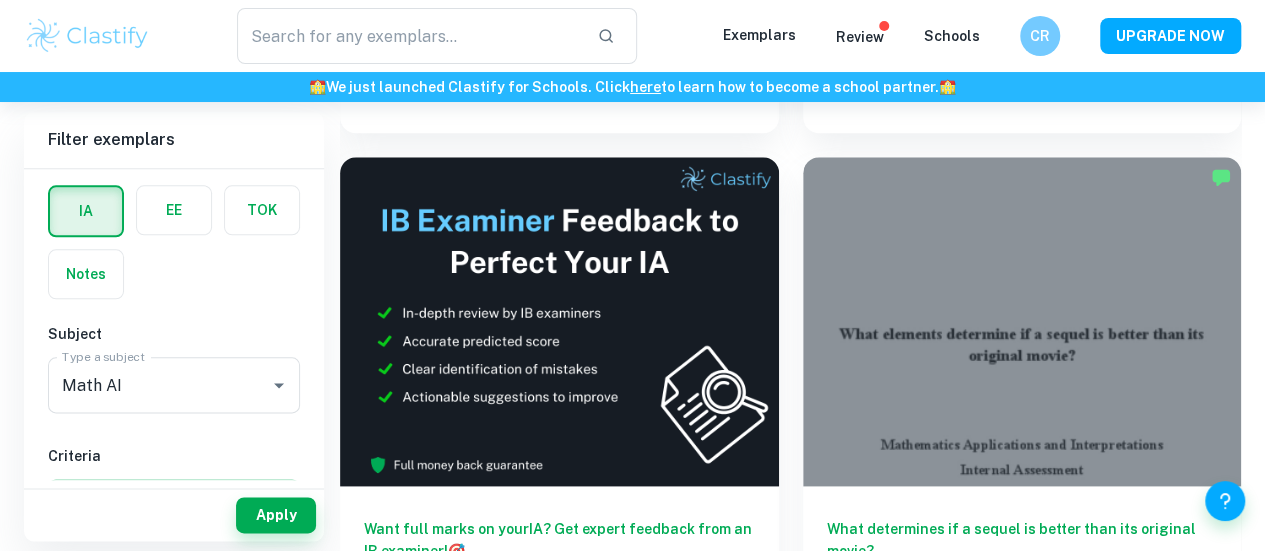 click on "What is the relationship between height and spiking ability in High School Volleyball? IA Math AI SL 6" at bounding box center (559, 1104) 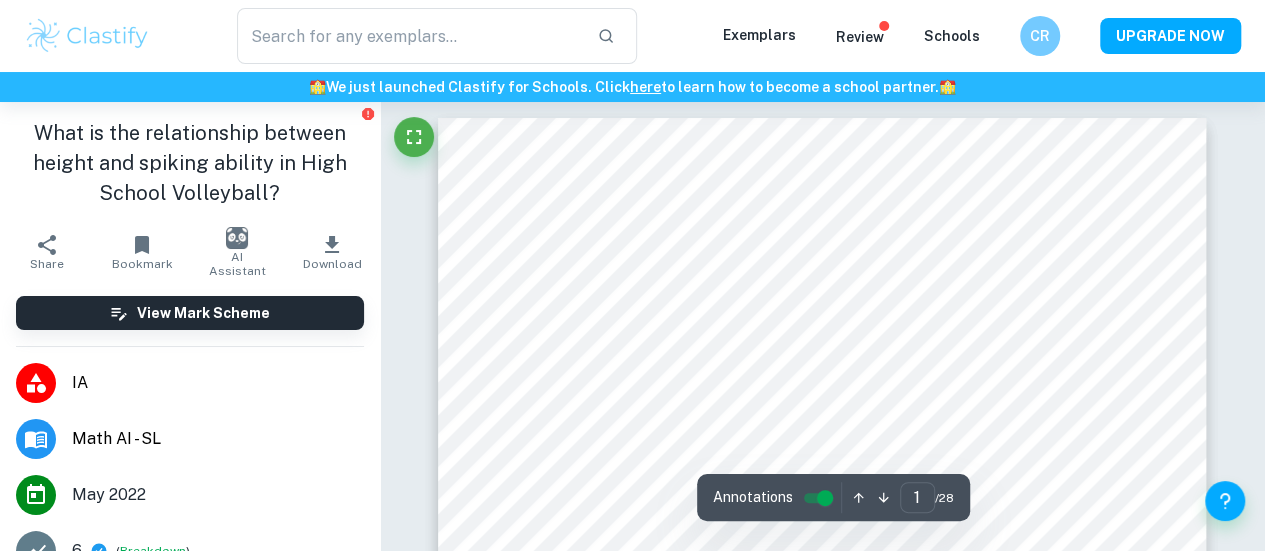 scroll, scrollTop: 0, scrollLeft: 0, axis: both 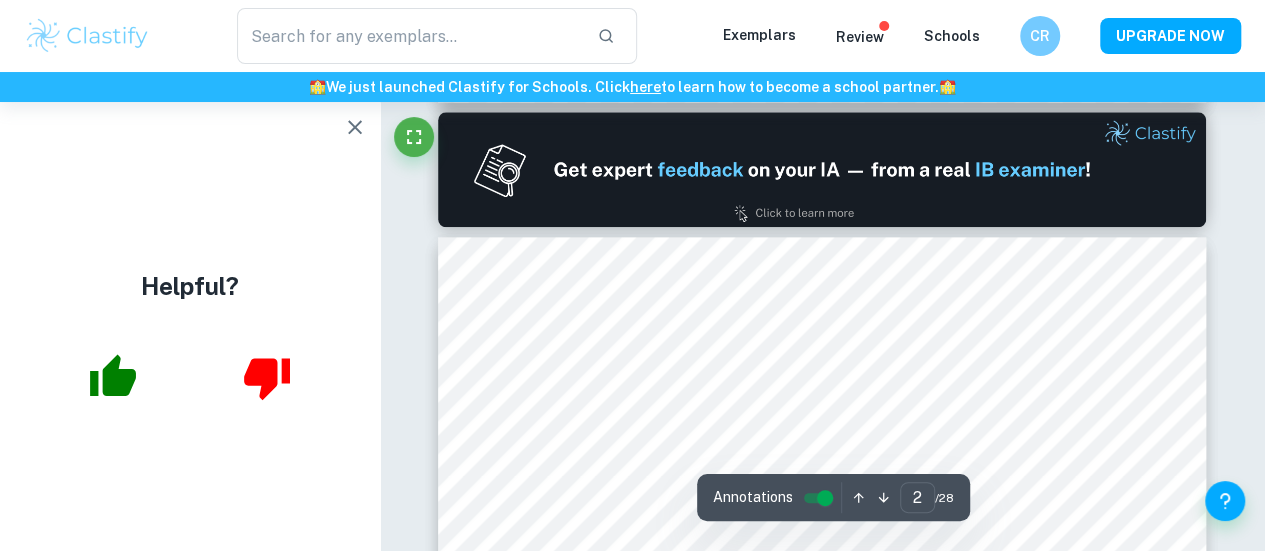 type on "1" 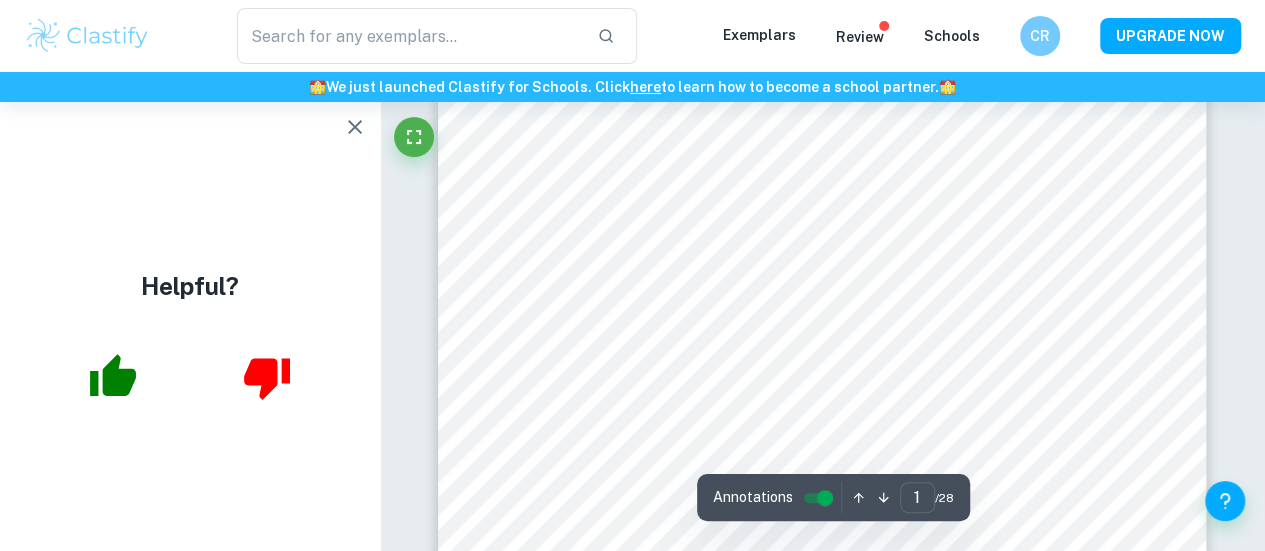 scroll, scrollTop: 0, scrollLeft: 0, axis: both 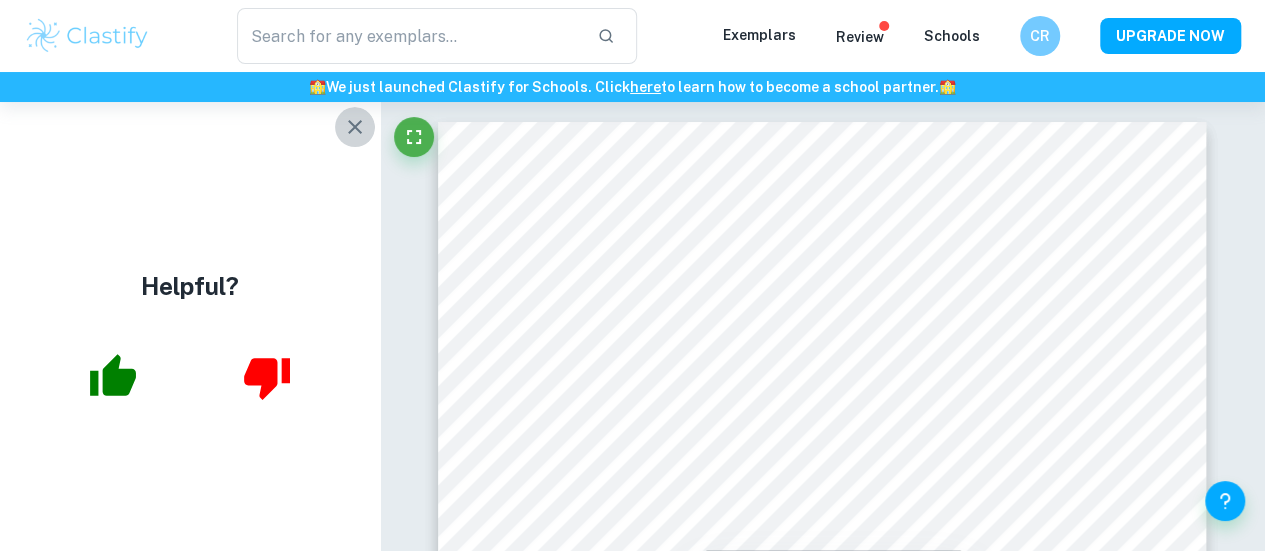 click 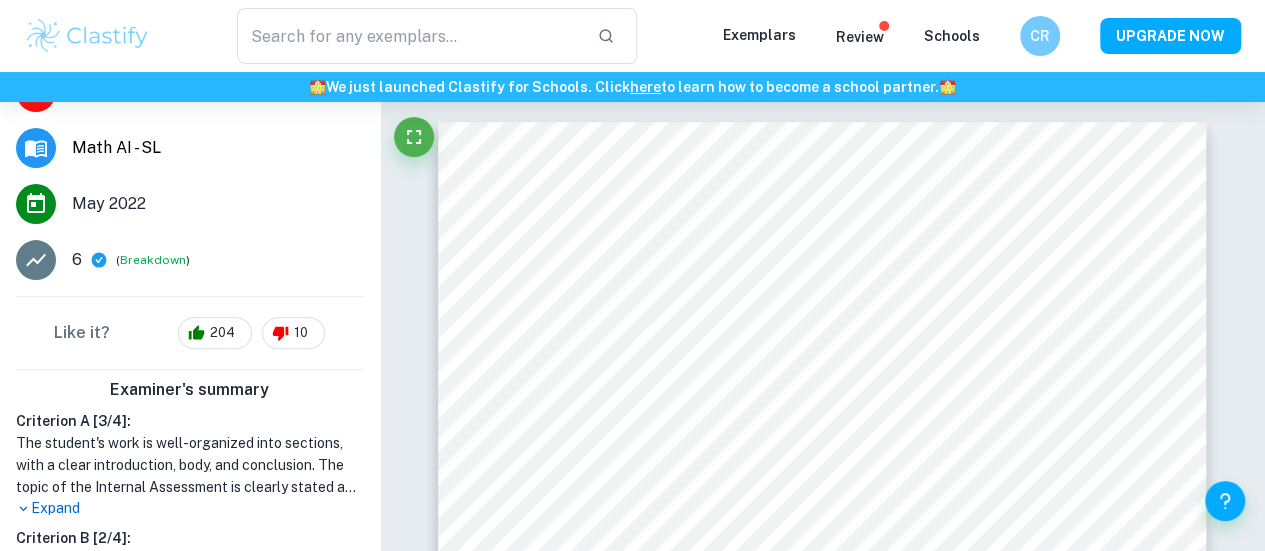 scroll, scrollTop: 292, scrollLeft: 0, axis: vertical 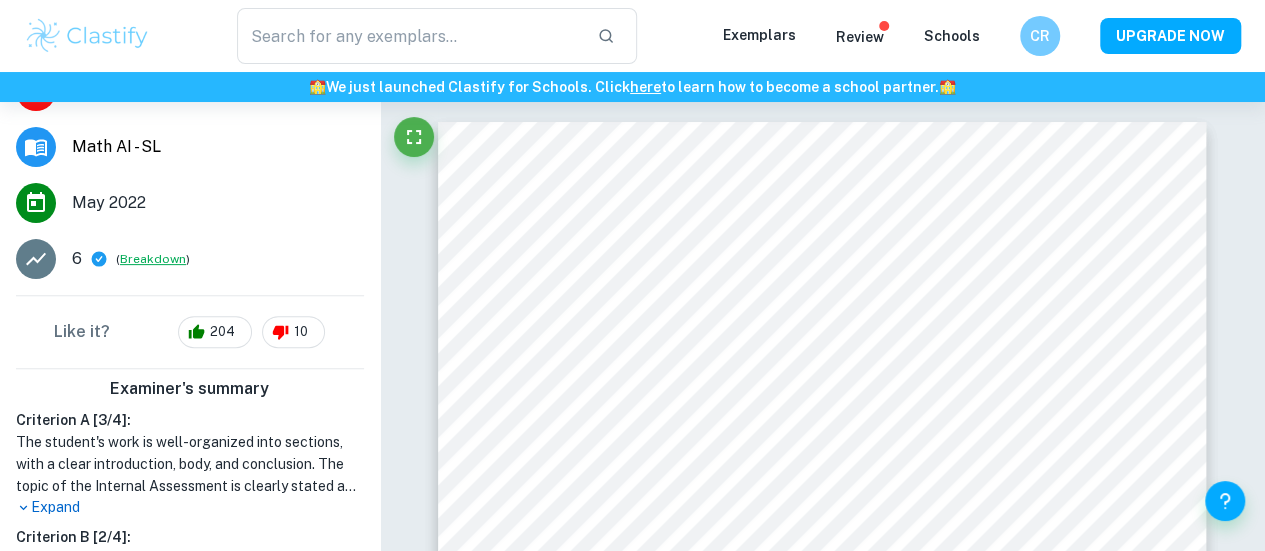 click on "Breakdown" at bounding box center [153, 259] 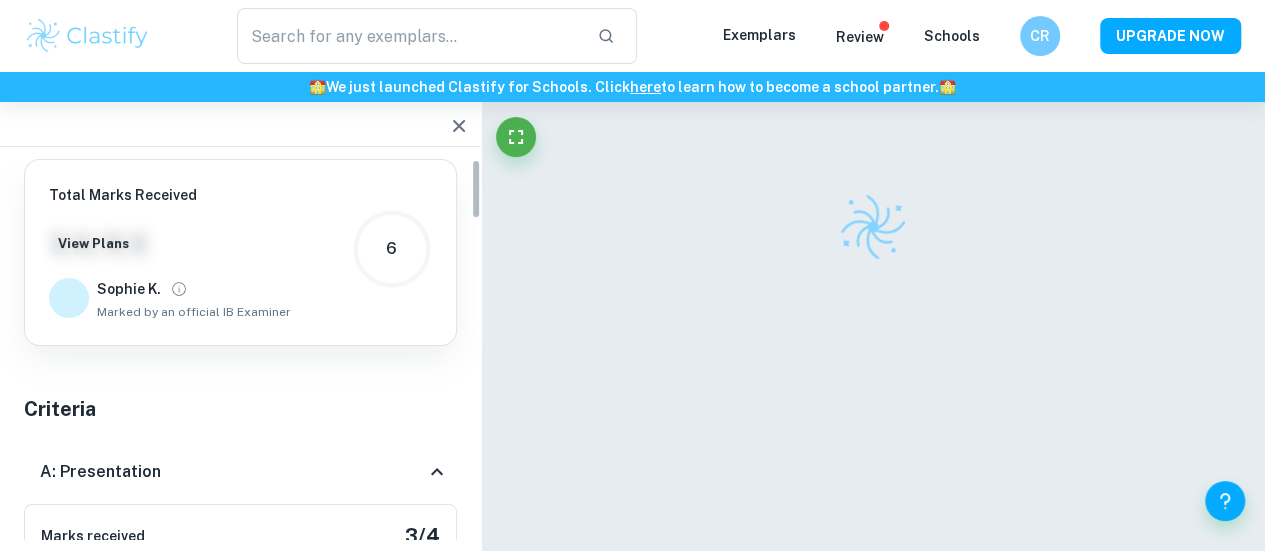 scroll, scrollTop: 0, scrollLeft: 0, axis: both 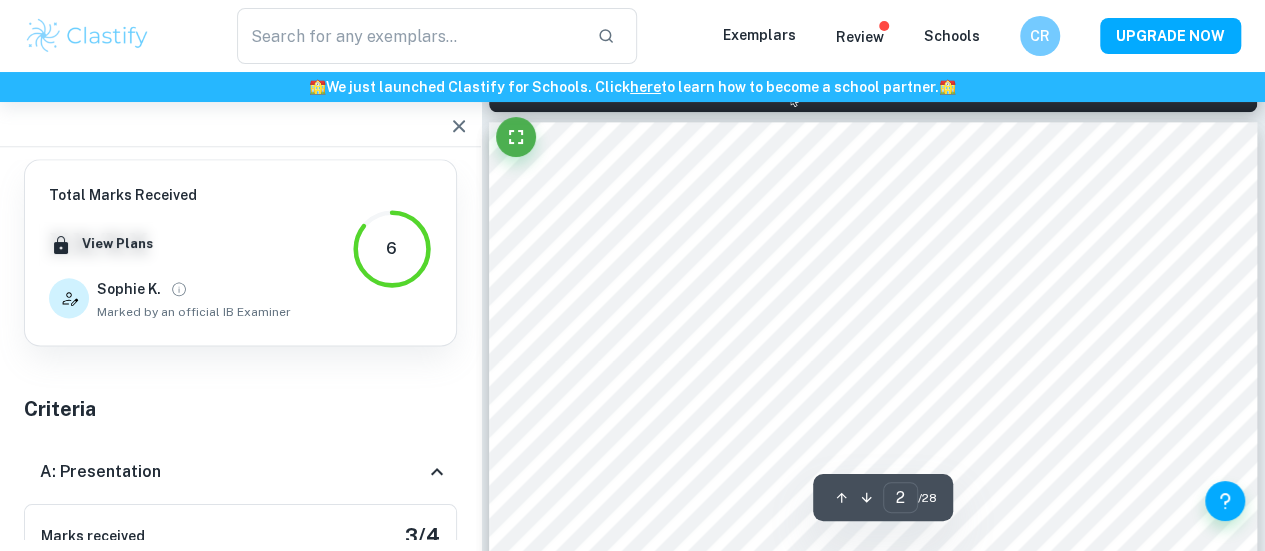 type on "1" 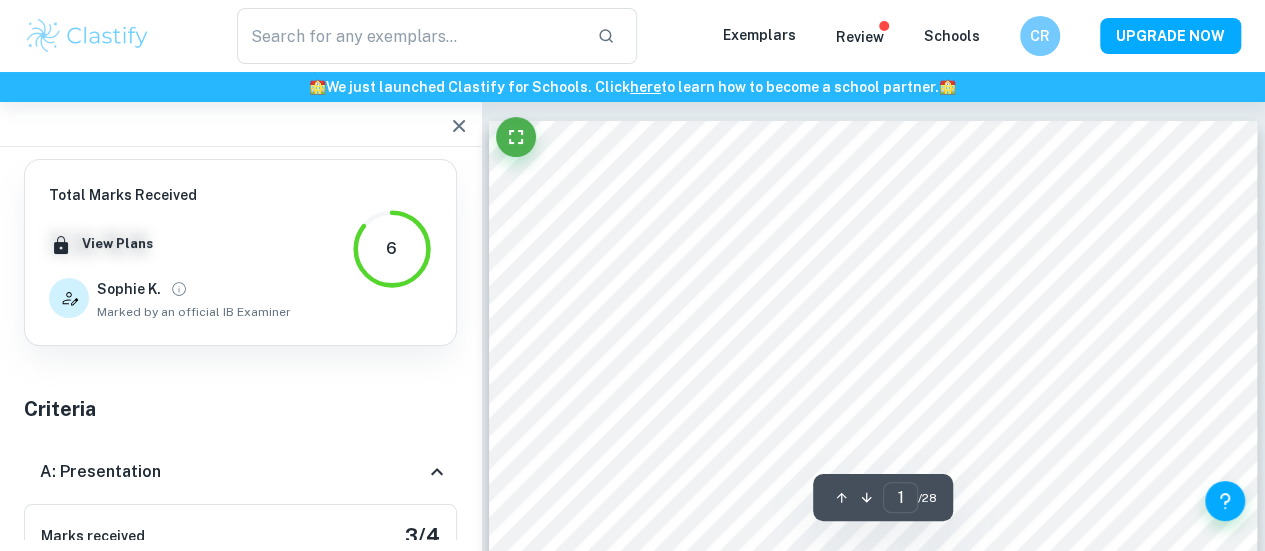 scroll, scrollTop: 0, scrollLeft: 0, axis: both 